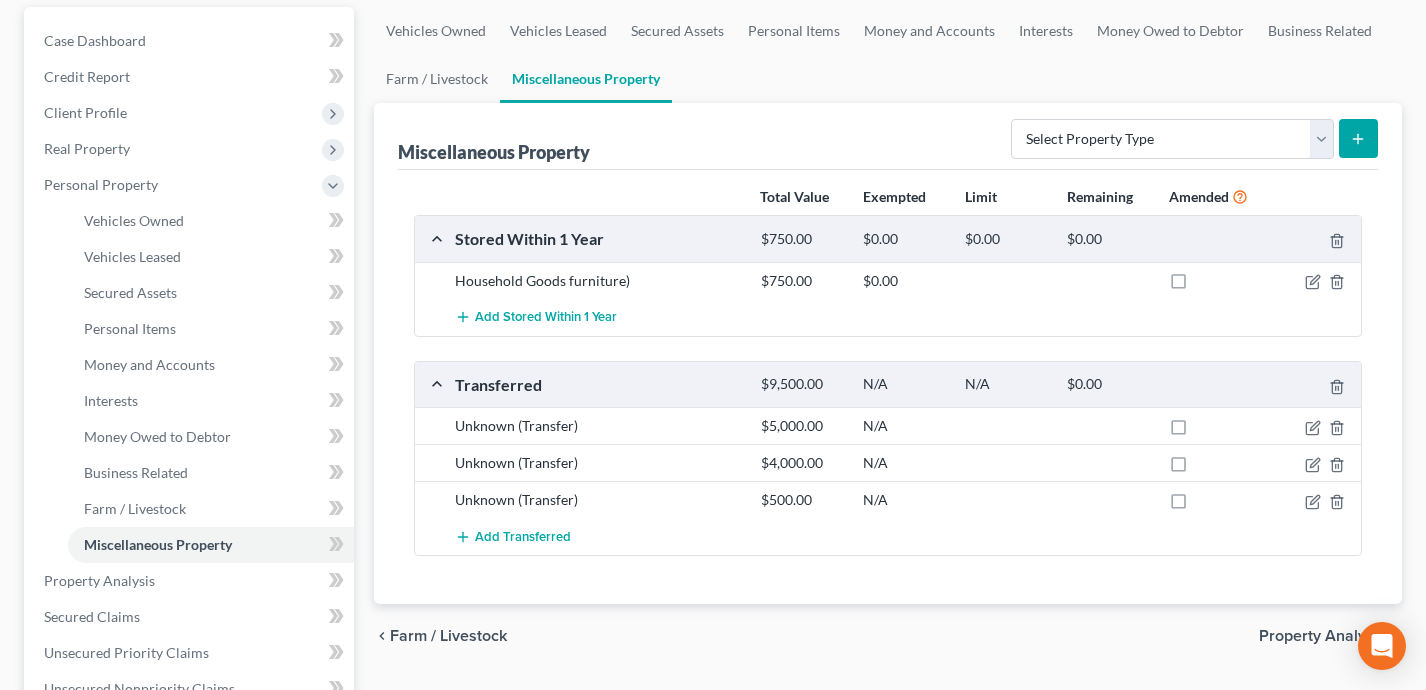 scroll, scrollTop: 0, scrollLeft: 0, axis: both 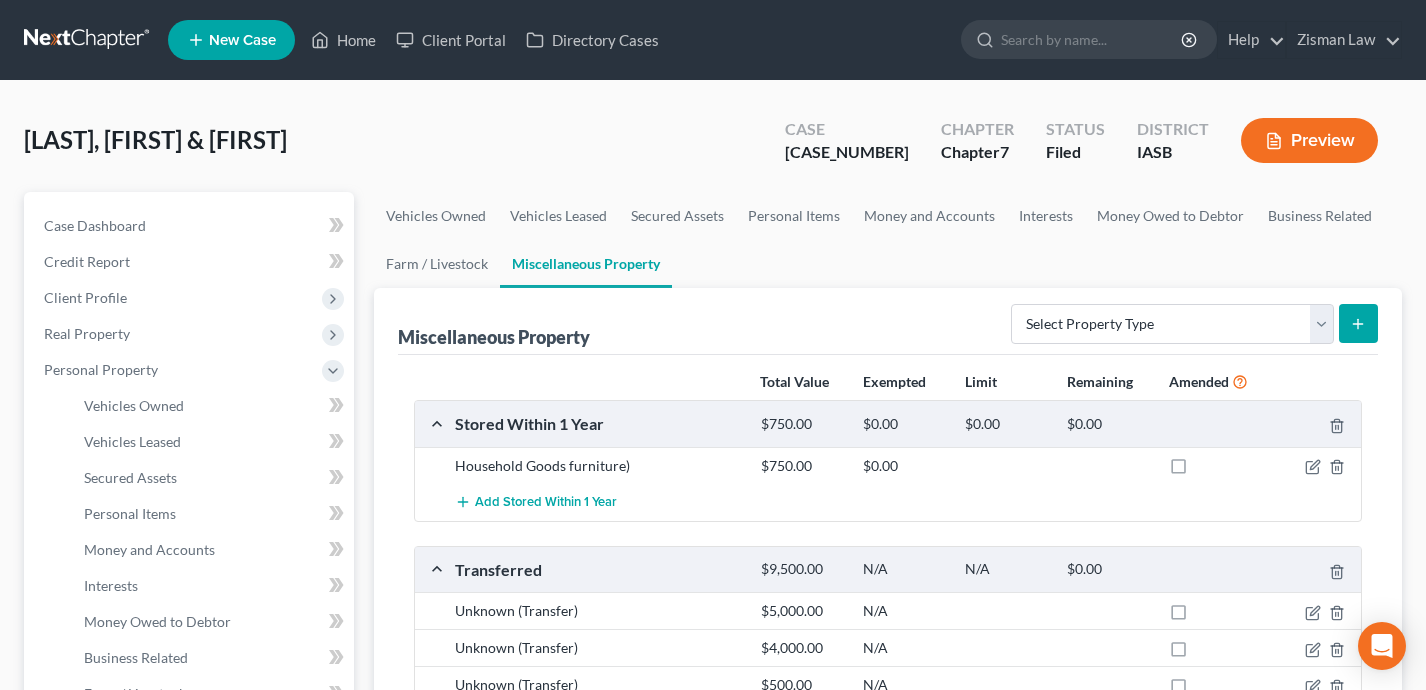 click on "New Case" at bounding box center (231, 40) 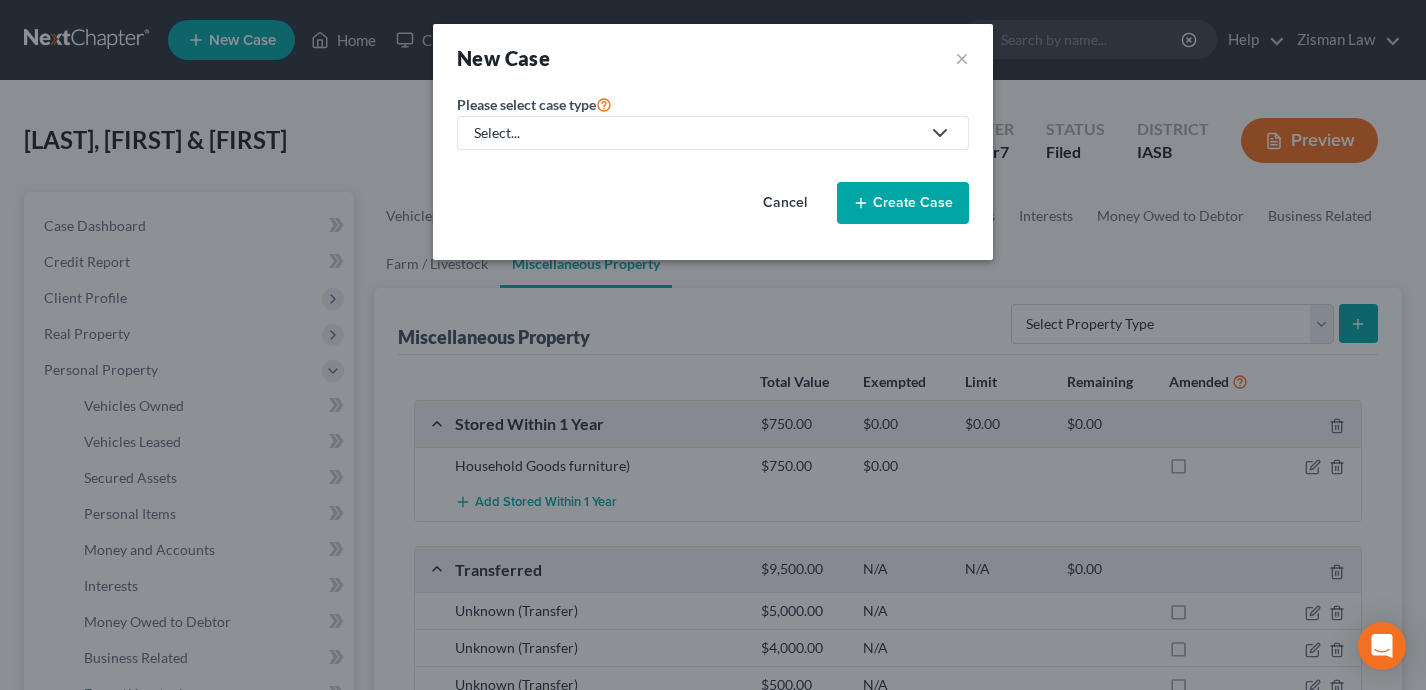 click on "Select..." at bounding box center (713, 133) 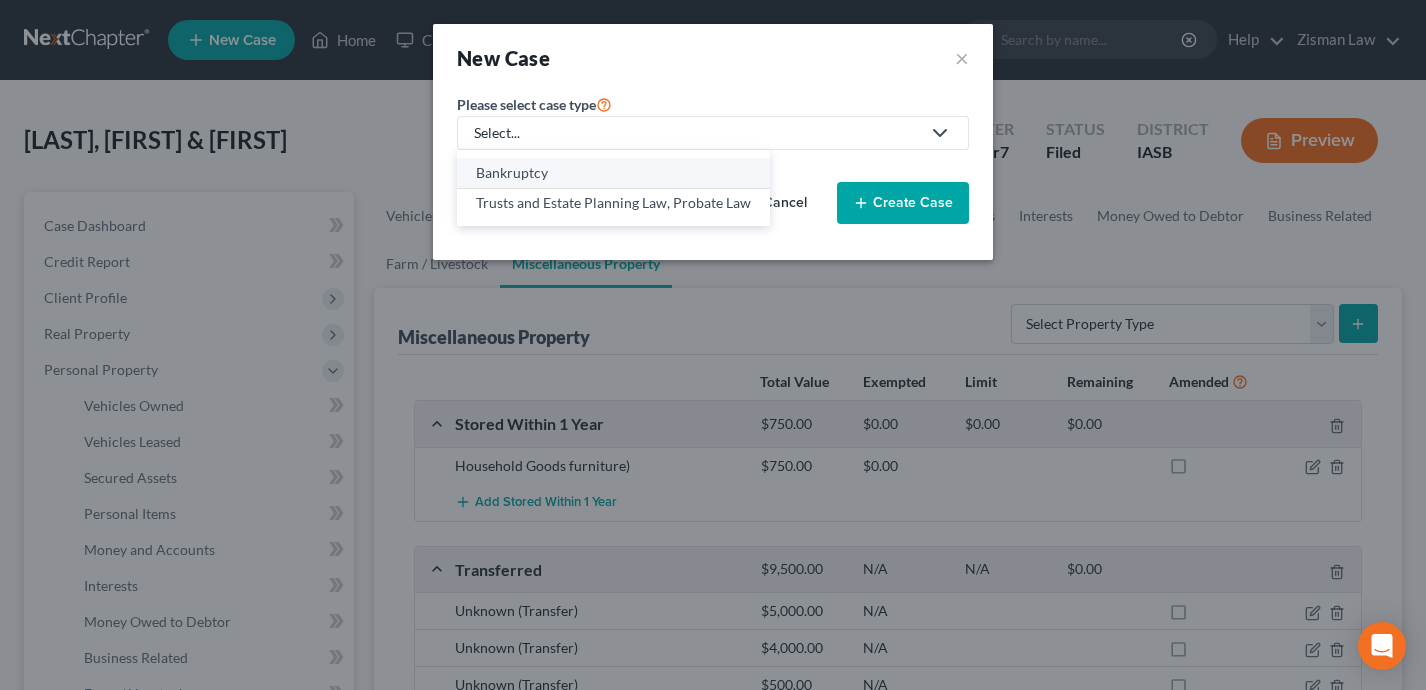 click on "Bankruptcy" at bounding box center [613, 173] 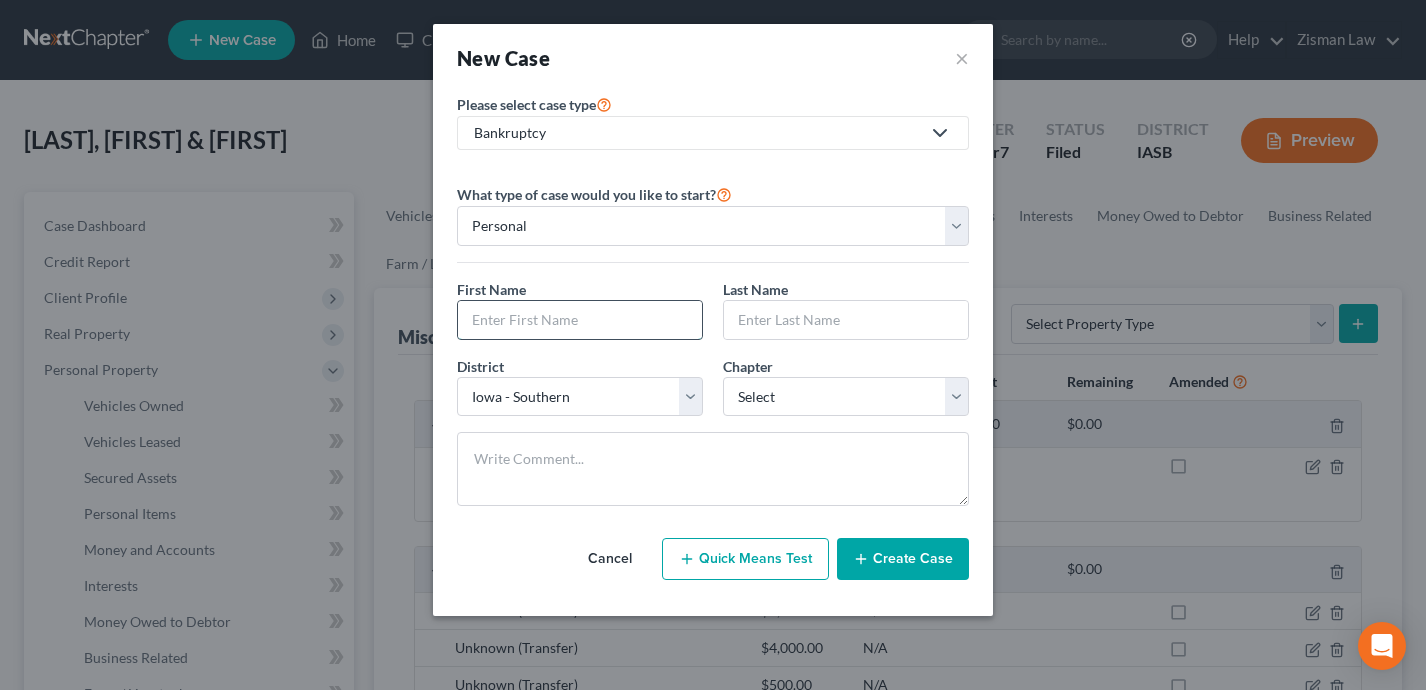 click at bounding box center (580, 320) 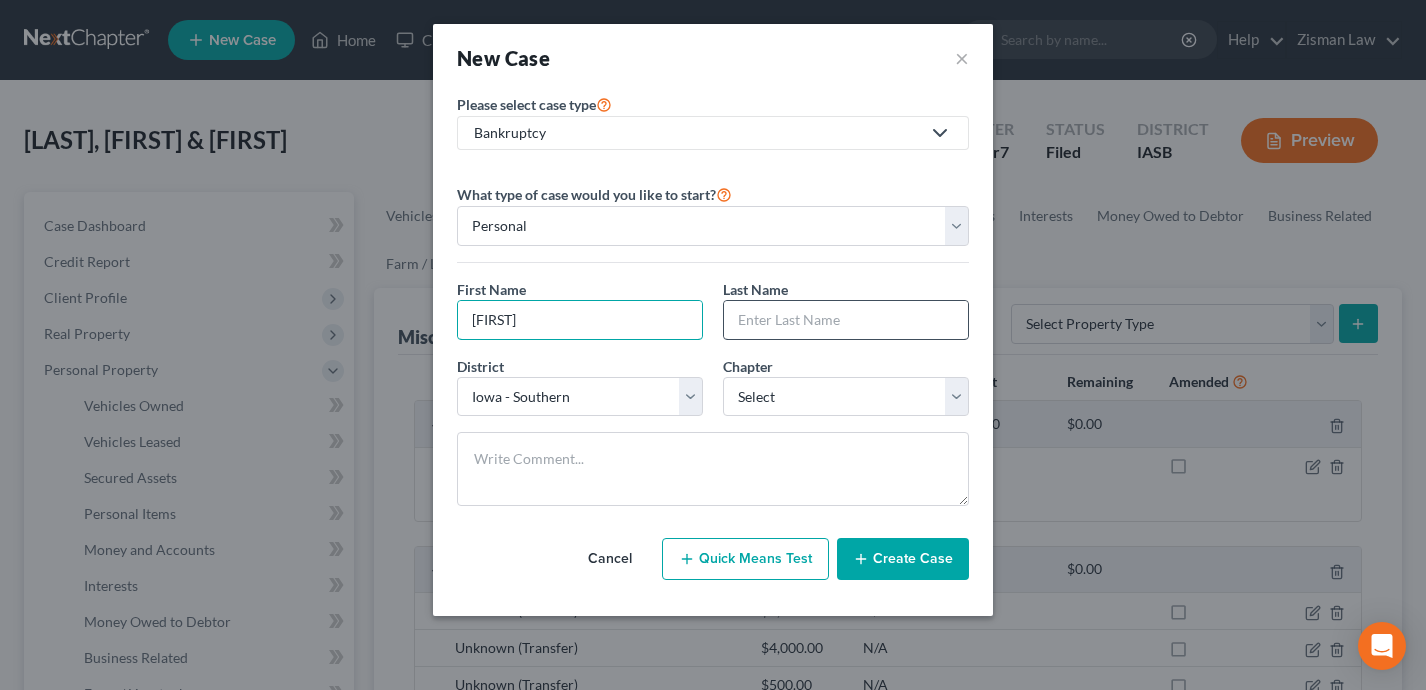 type on "Randy" 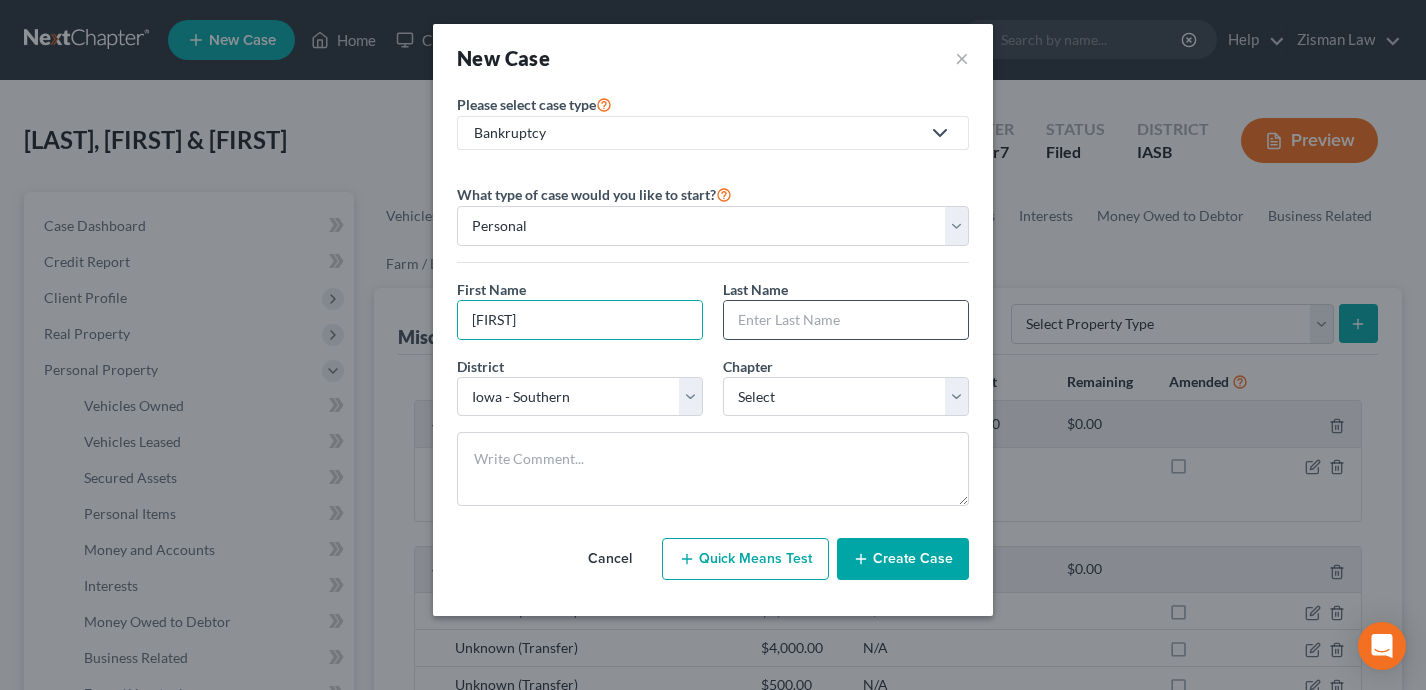 click at bounding box center [846, 320] 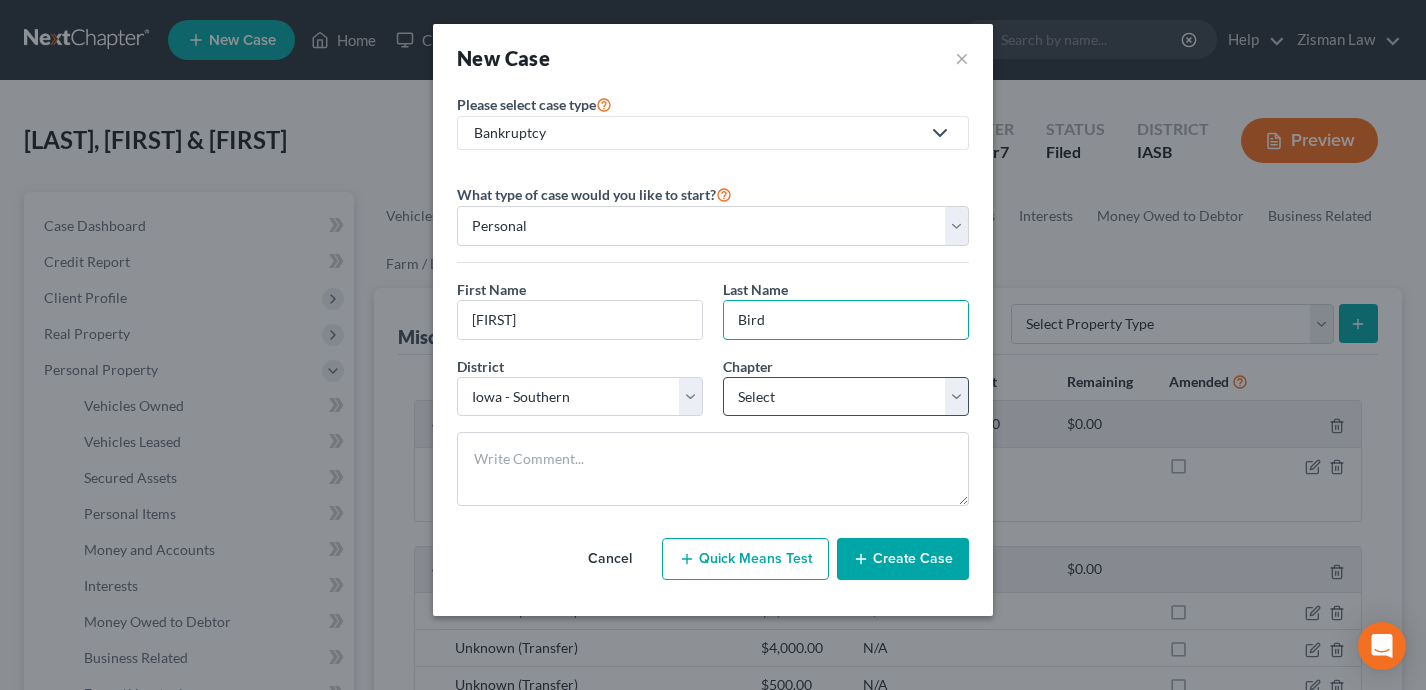 type on "Bird" 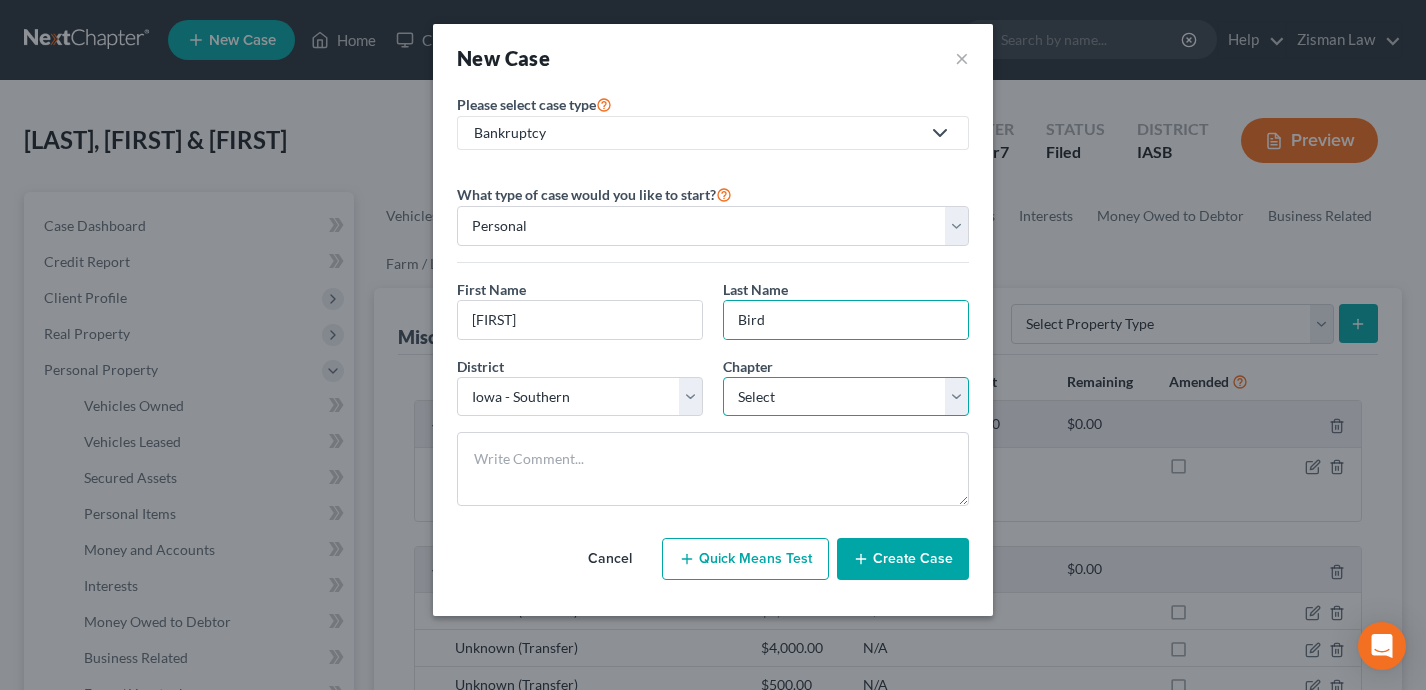 click on "Select 7 11 12 13" at bounding box center [846, 397] 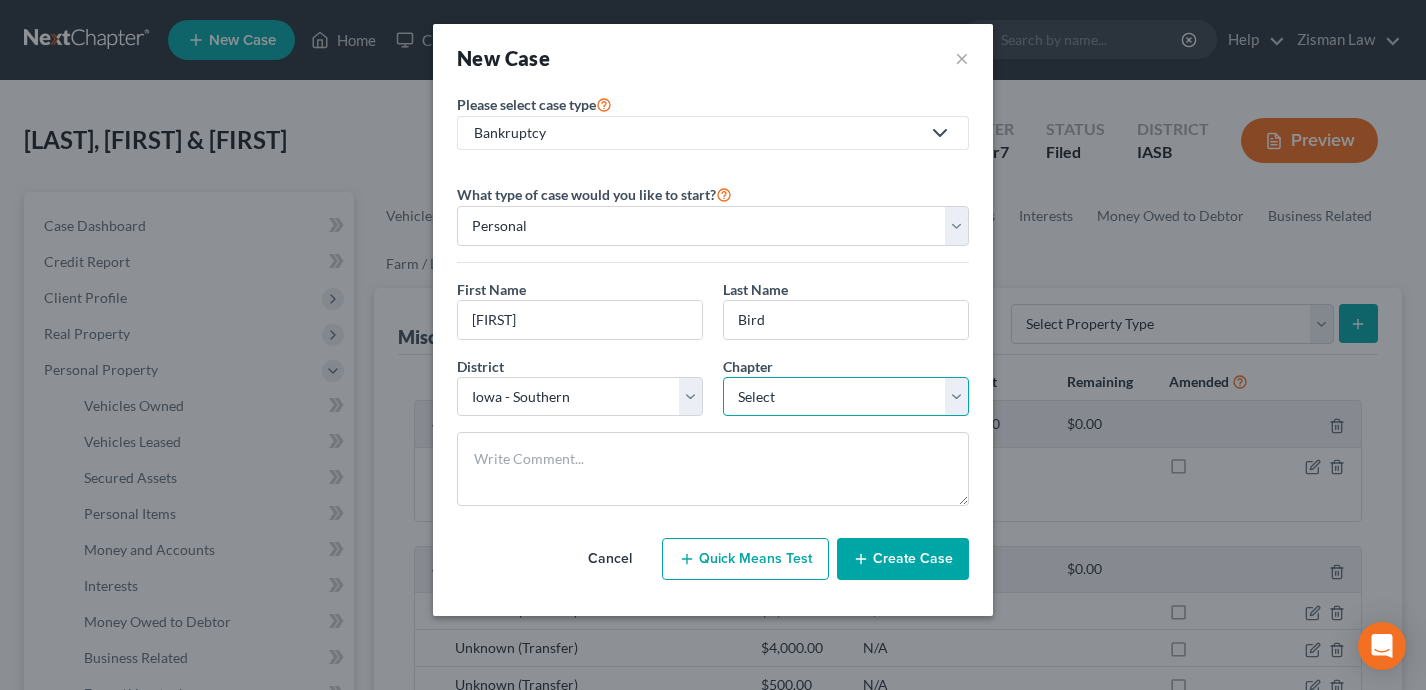 select on "0" 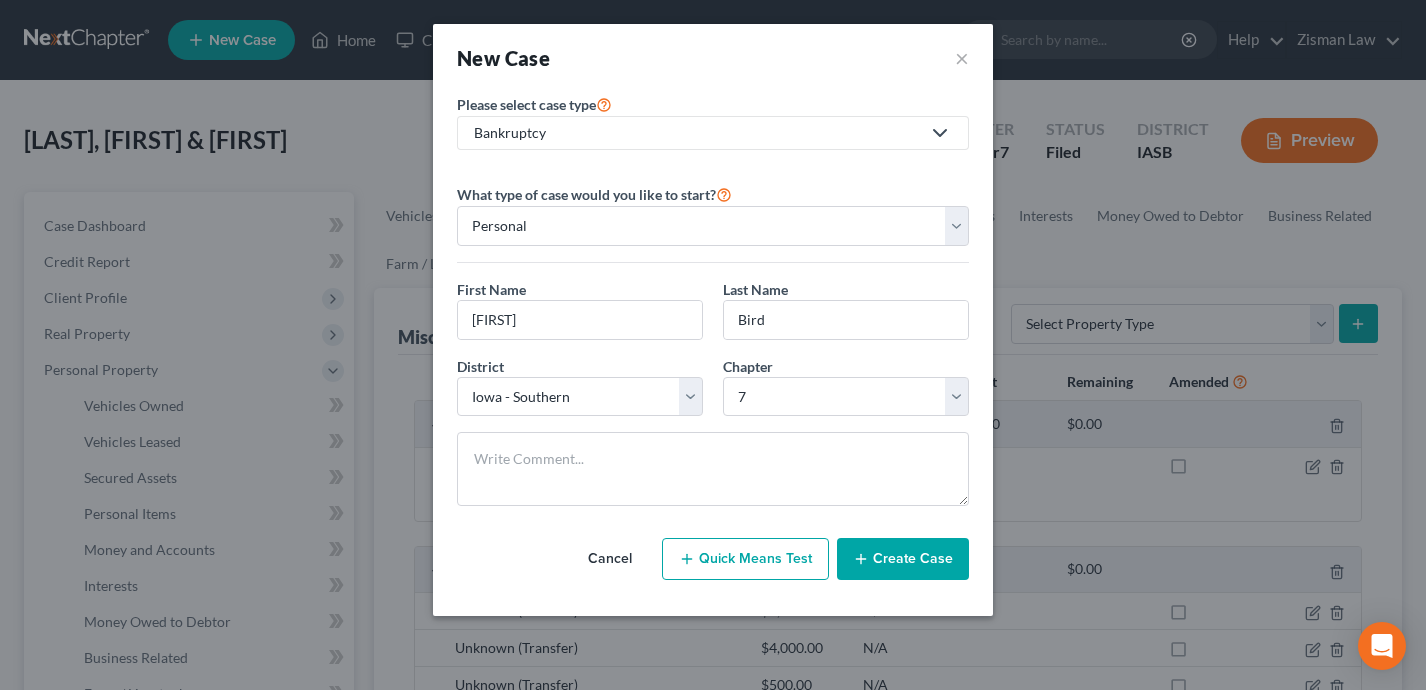 click on "Create Case" at bounding box center (903, 559) 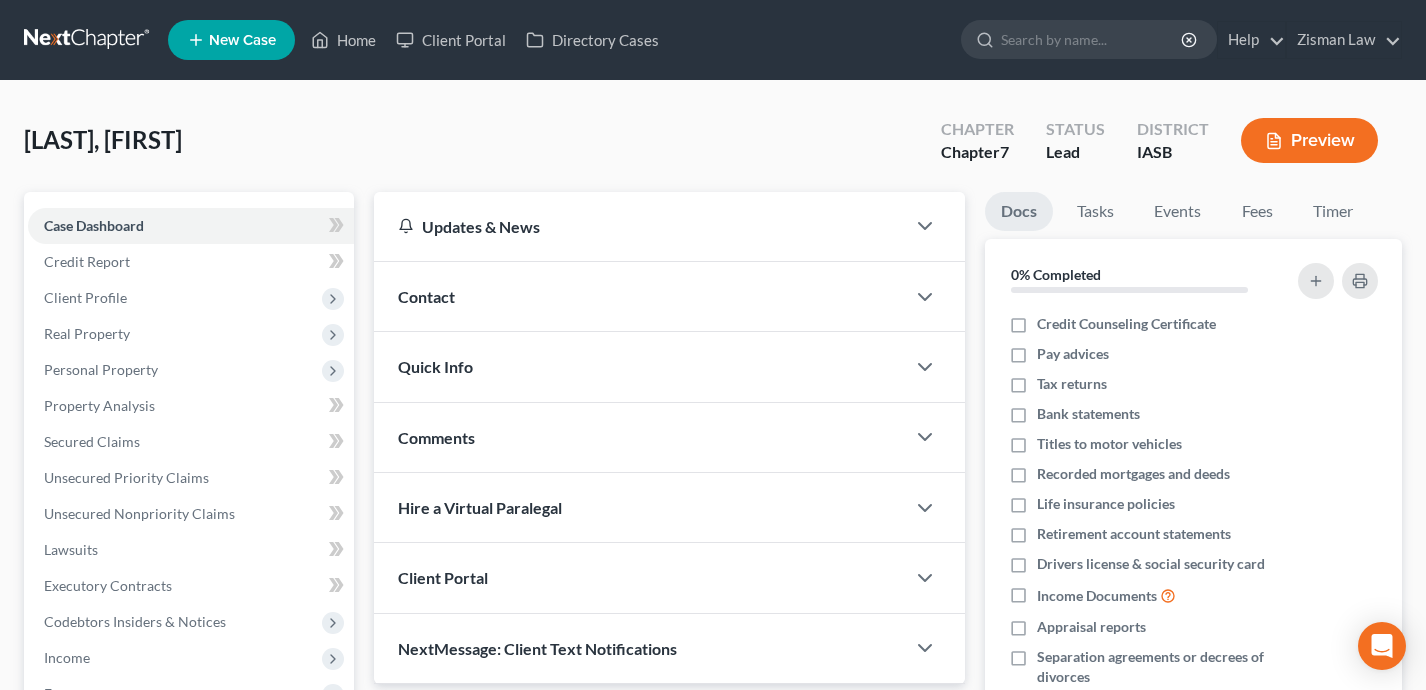 click on "Contact" at bounding box center [640, 296] 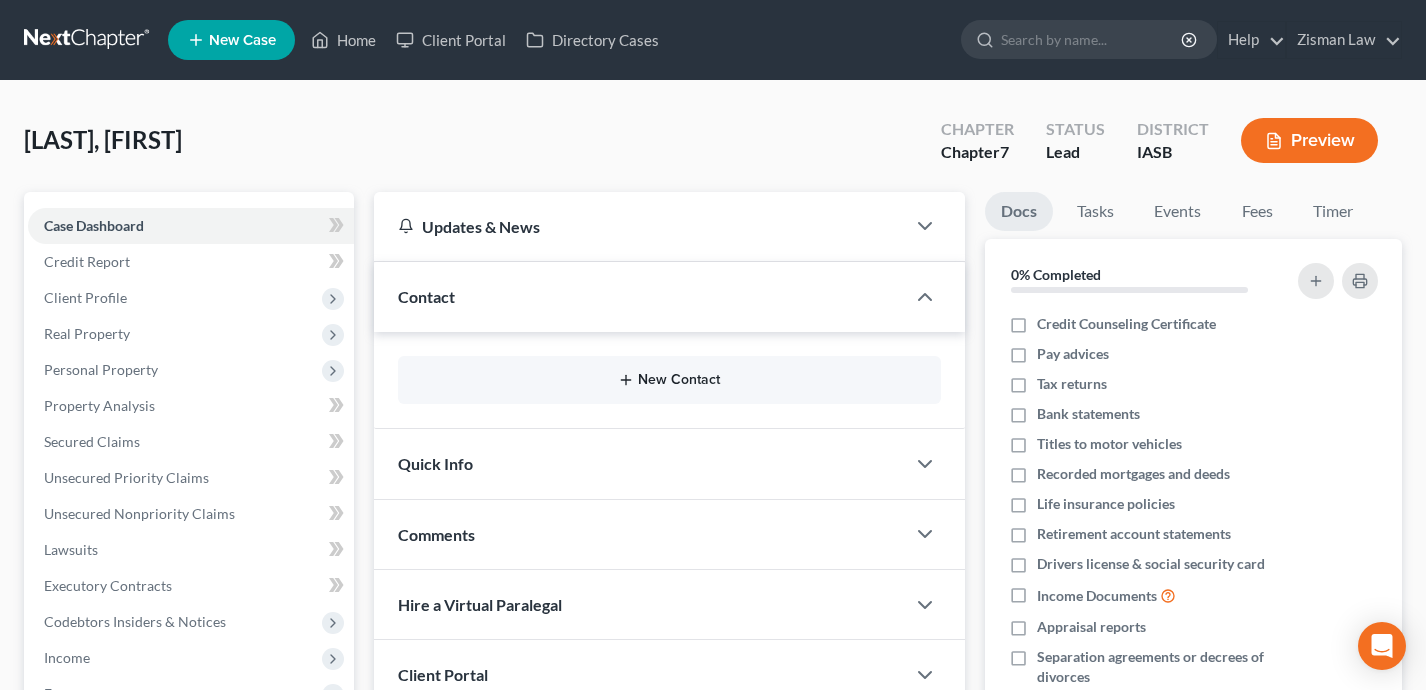 click on "New Contact" at bounding box center (670, 380) 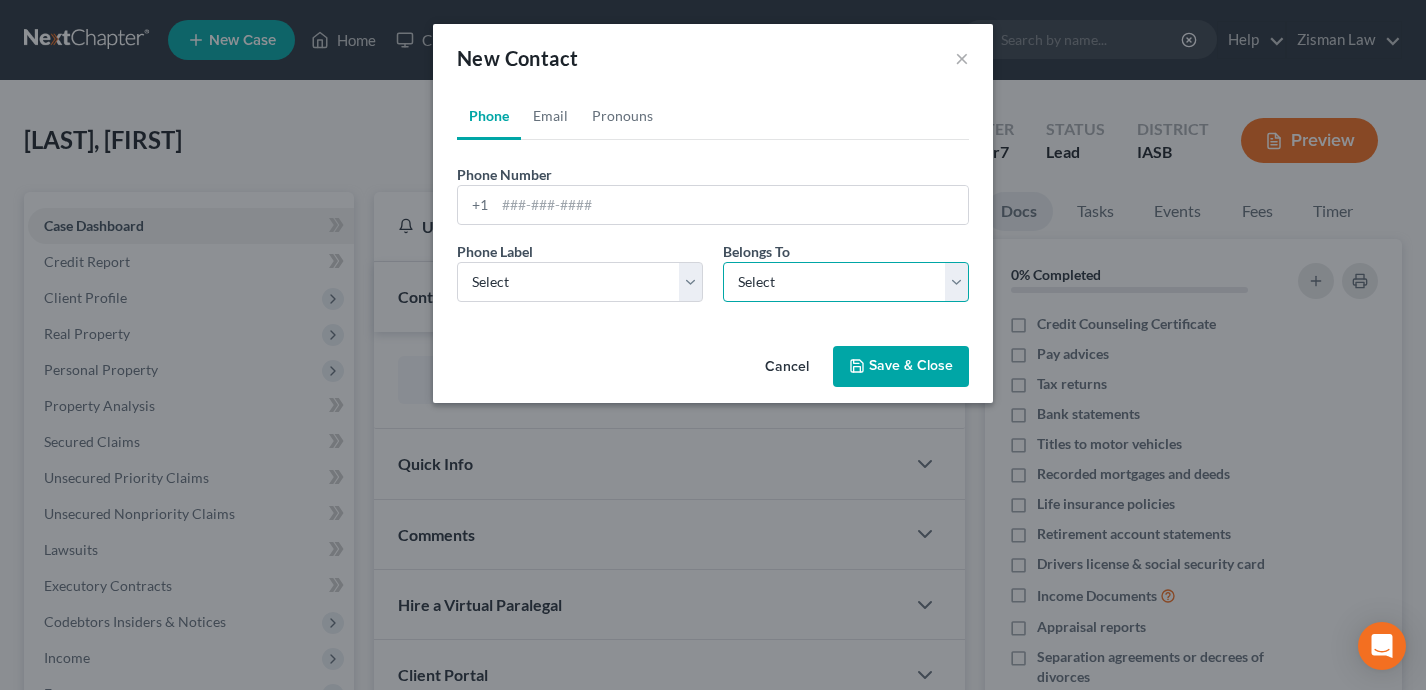 click on "Select Client Other" at bounding box center (846, 282) 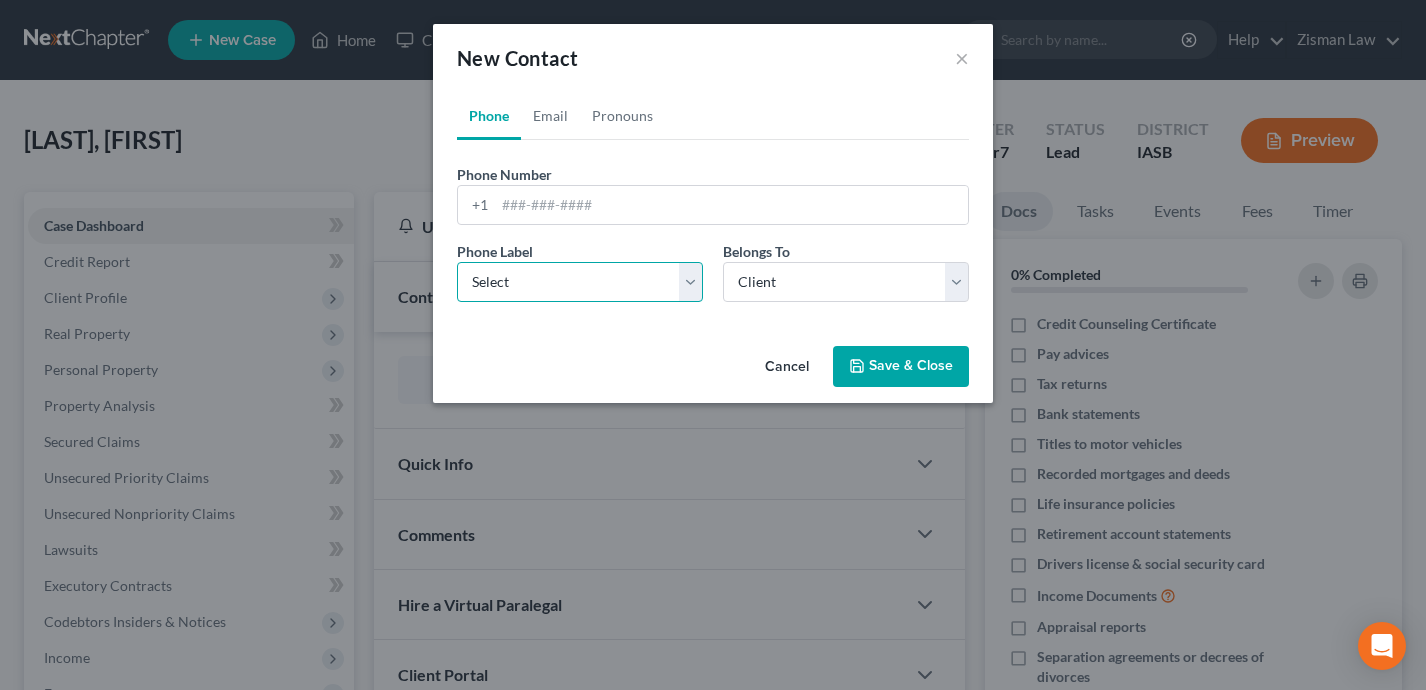 click on "Select Mobile Home Work Other" at bounding box center [580, 282] 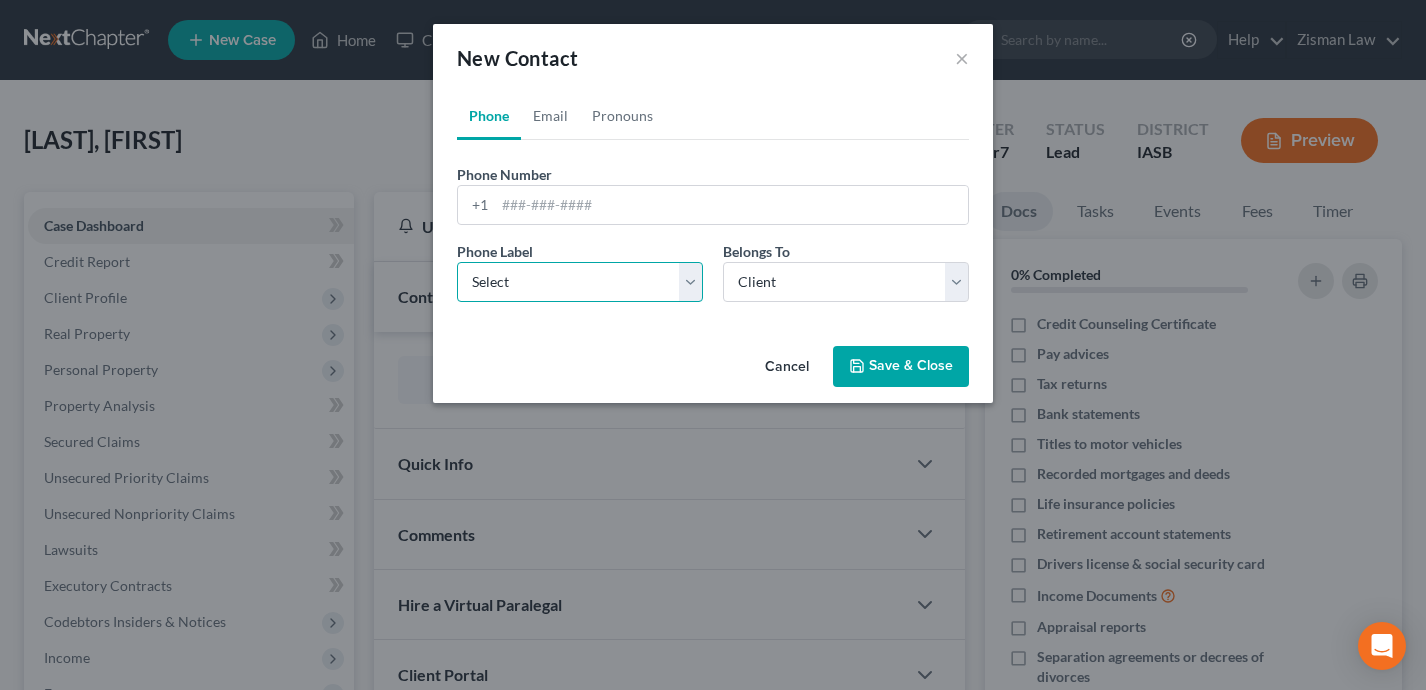 select on "0" 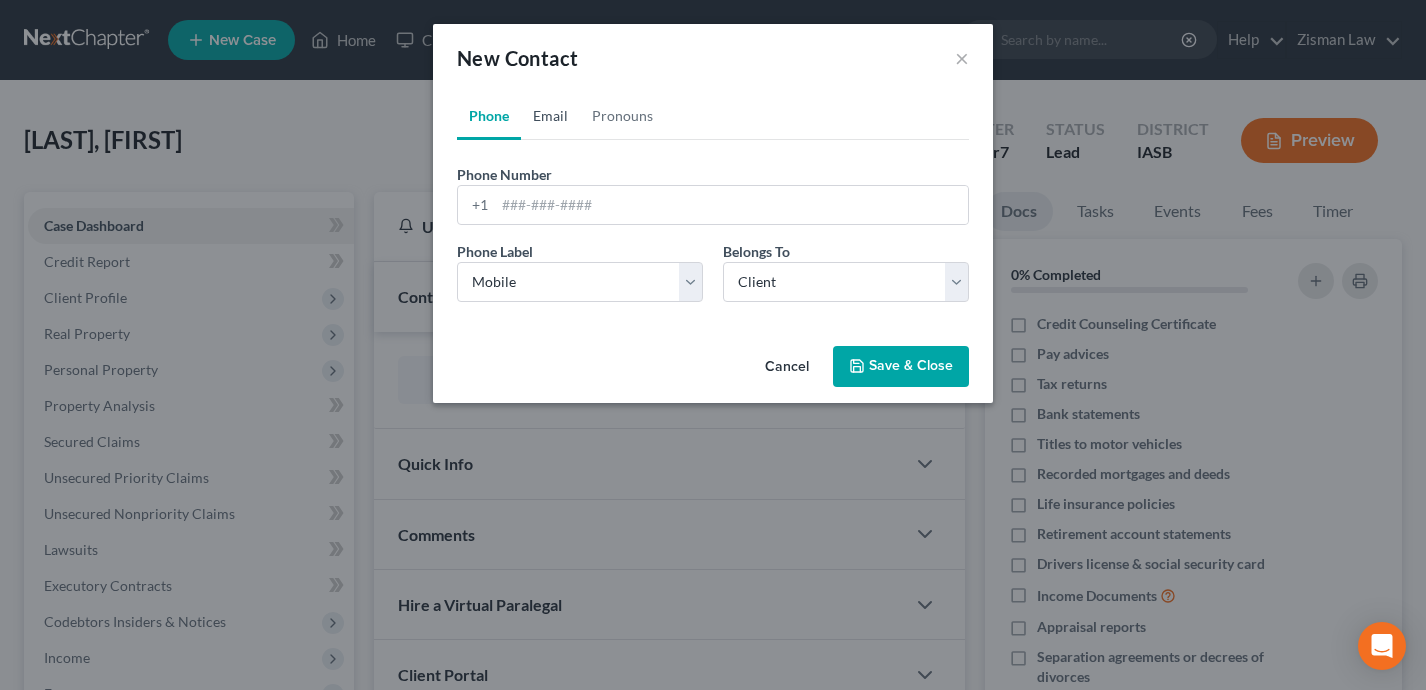 click on "Email" at bounding box center [550, 116] 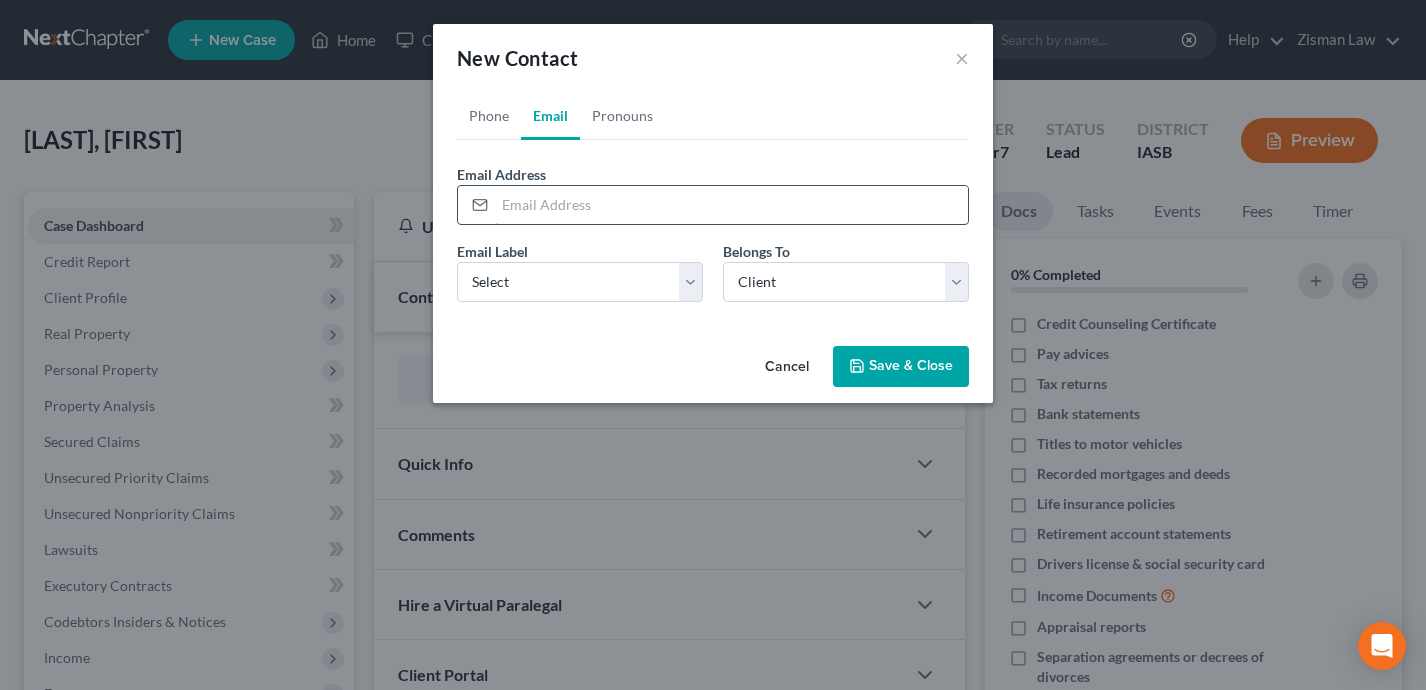 click at bounding box center (731, 205) 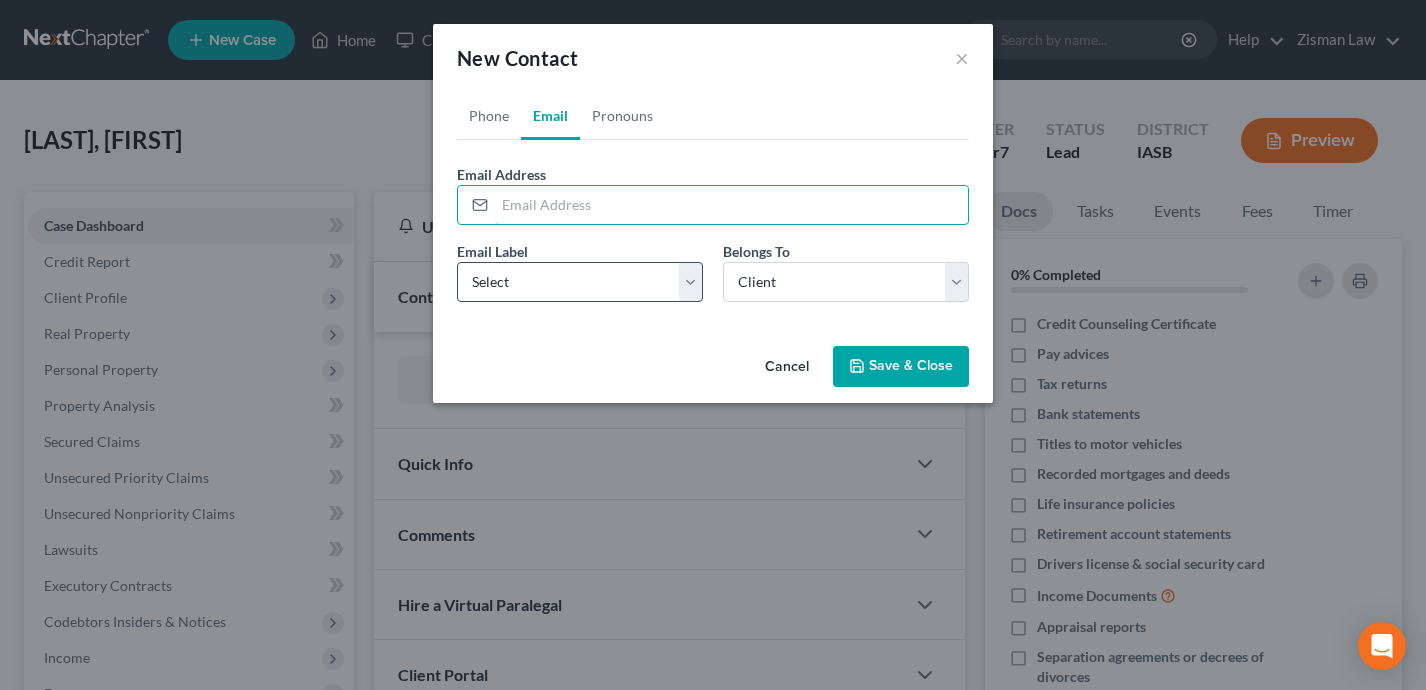 paste on "rlbird3231@aol.com" 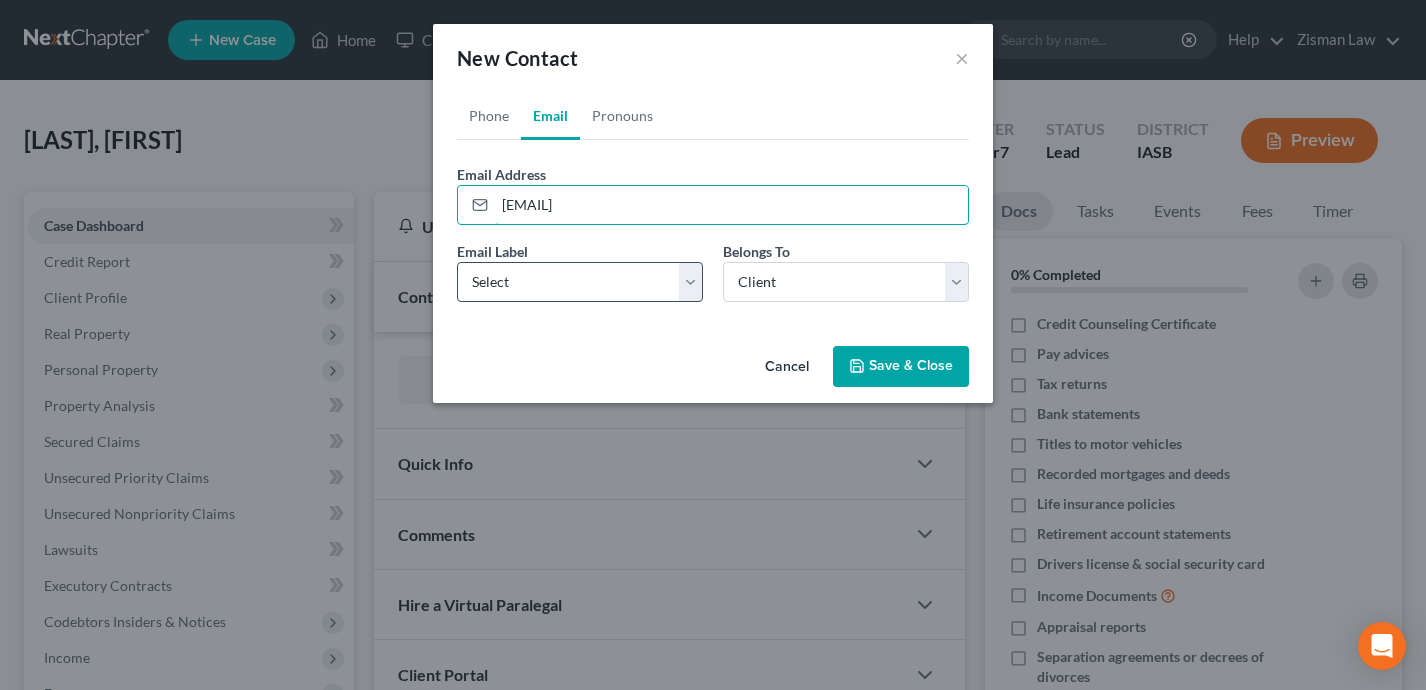 type on "rlbird3231@aol.com" 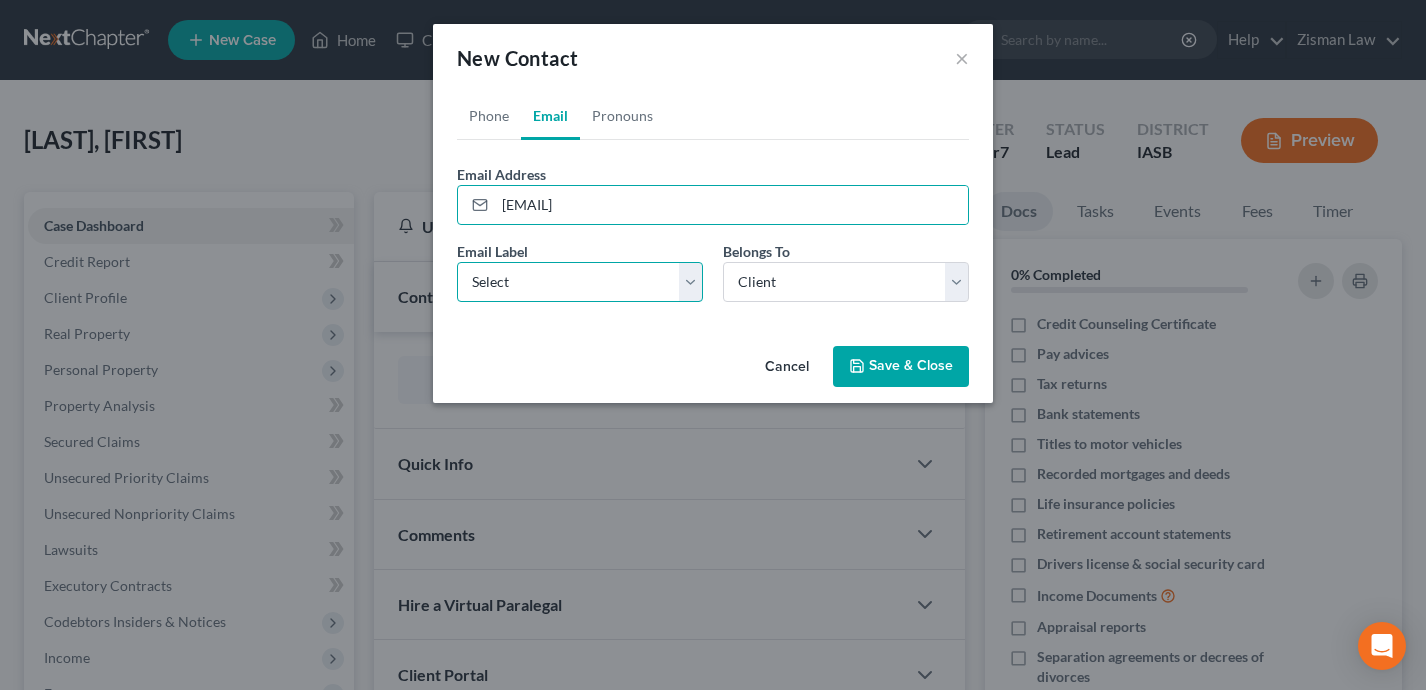 click on "Select Home Work Other" at bounding box center [580, 282] 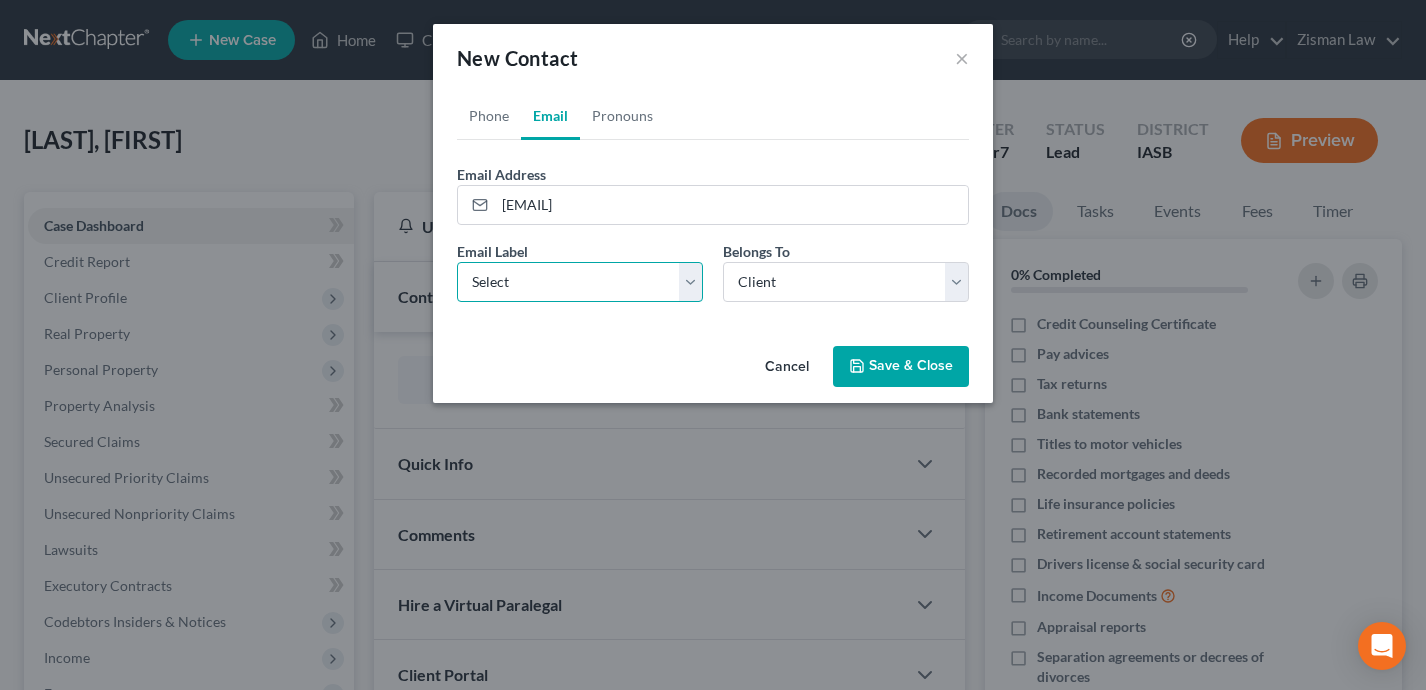 select on "0" 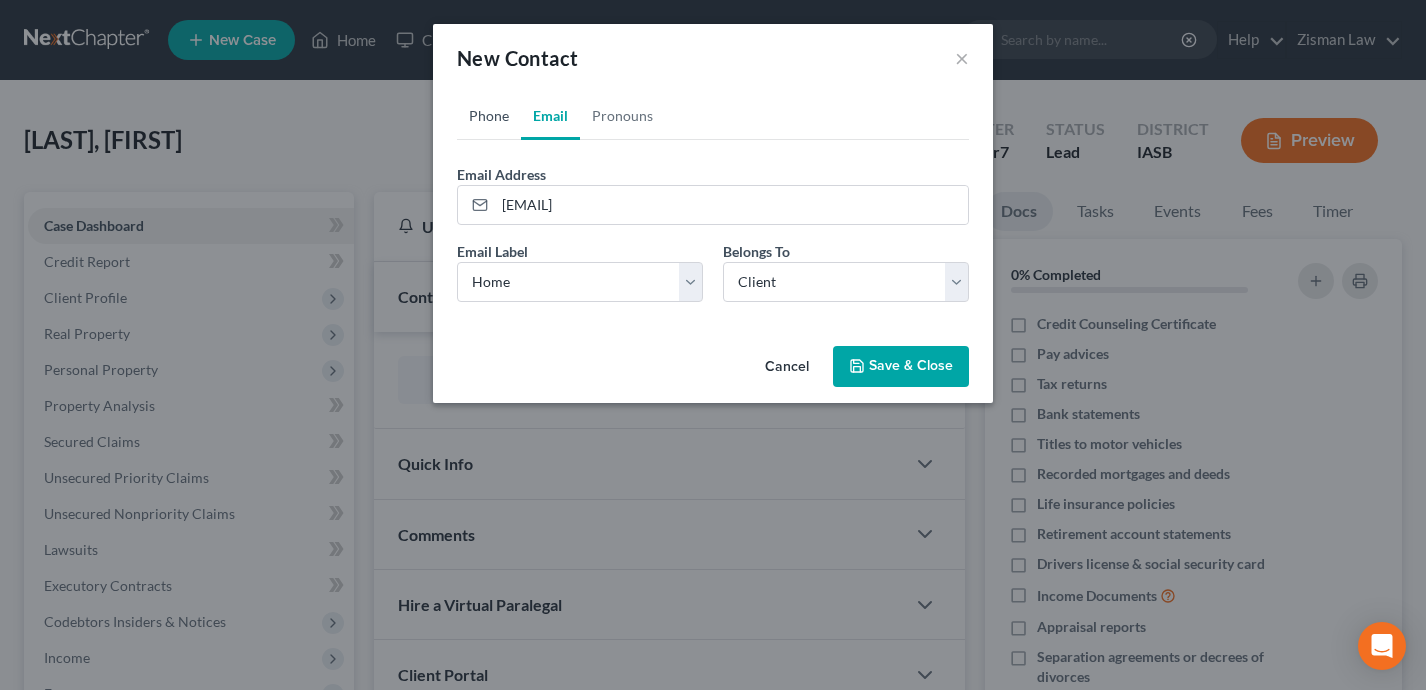 click on "Phone" at bounding box center (489, 116) 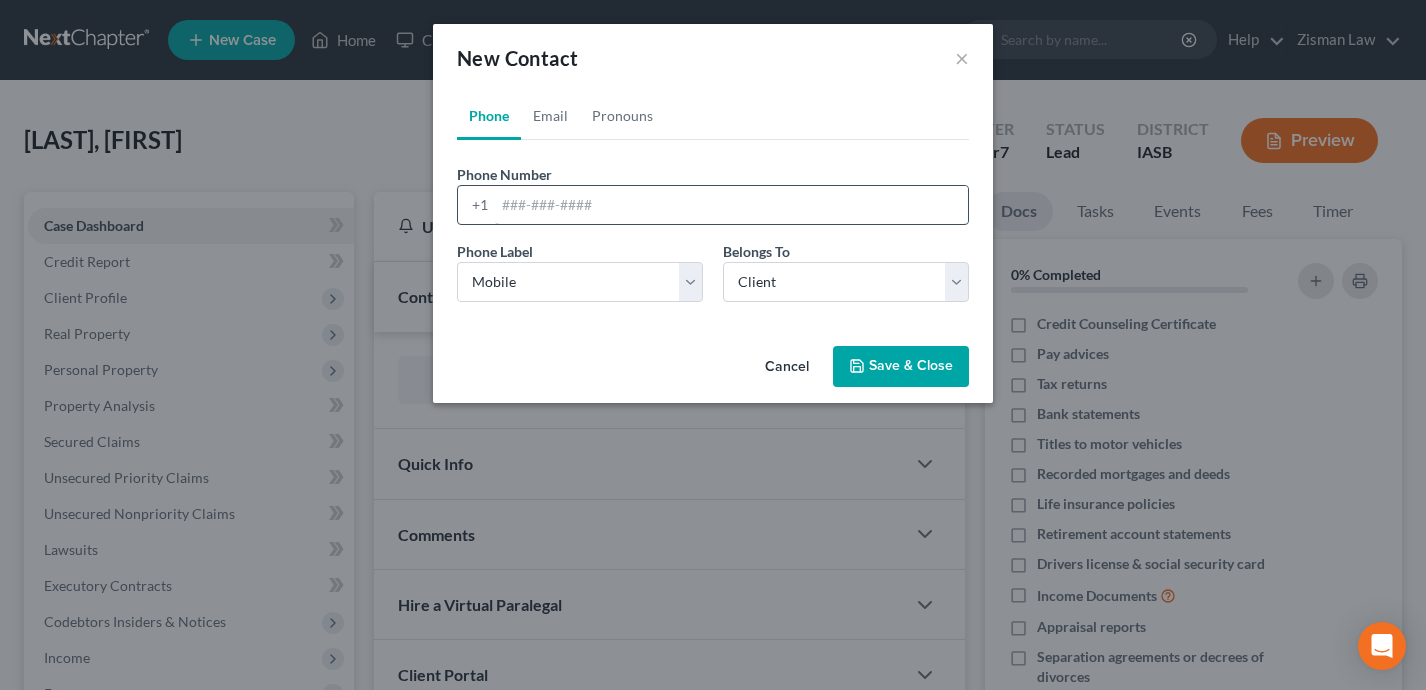 click at bounding box center (731, 205) 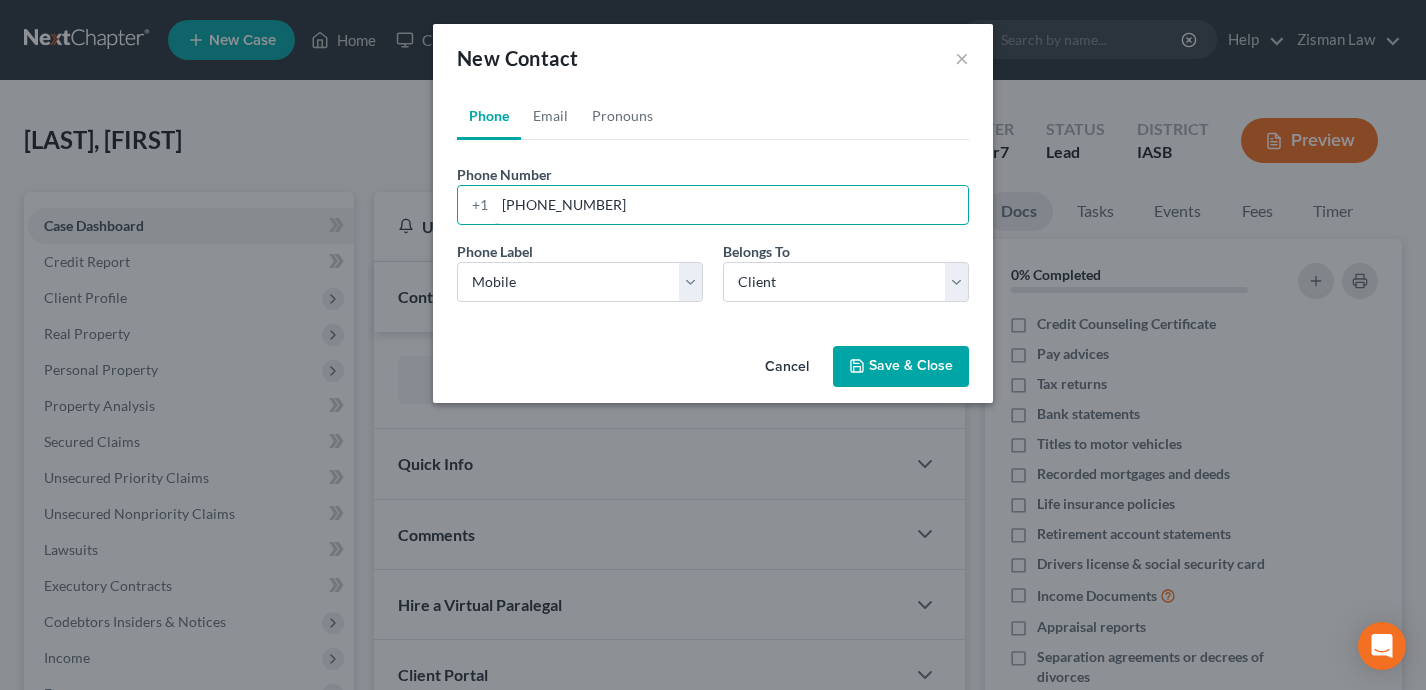 type on "5156694384" 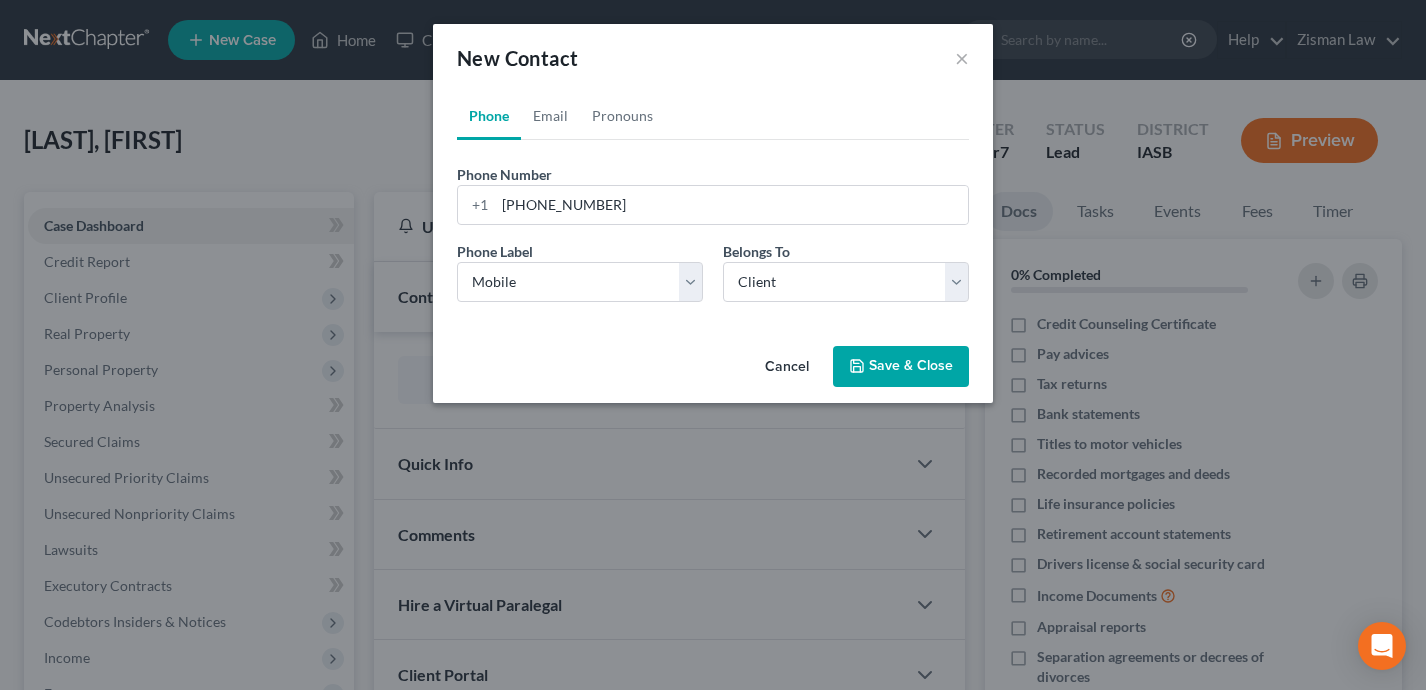 click on "Save & Close" at bounding box center (901, 367) 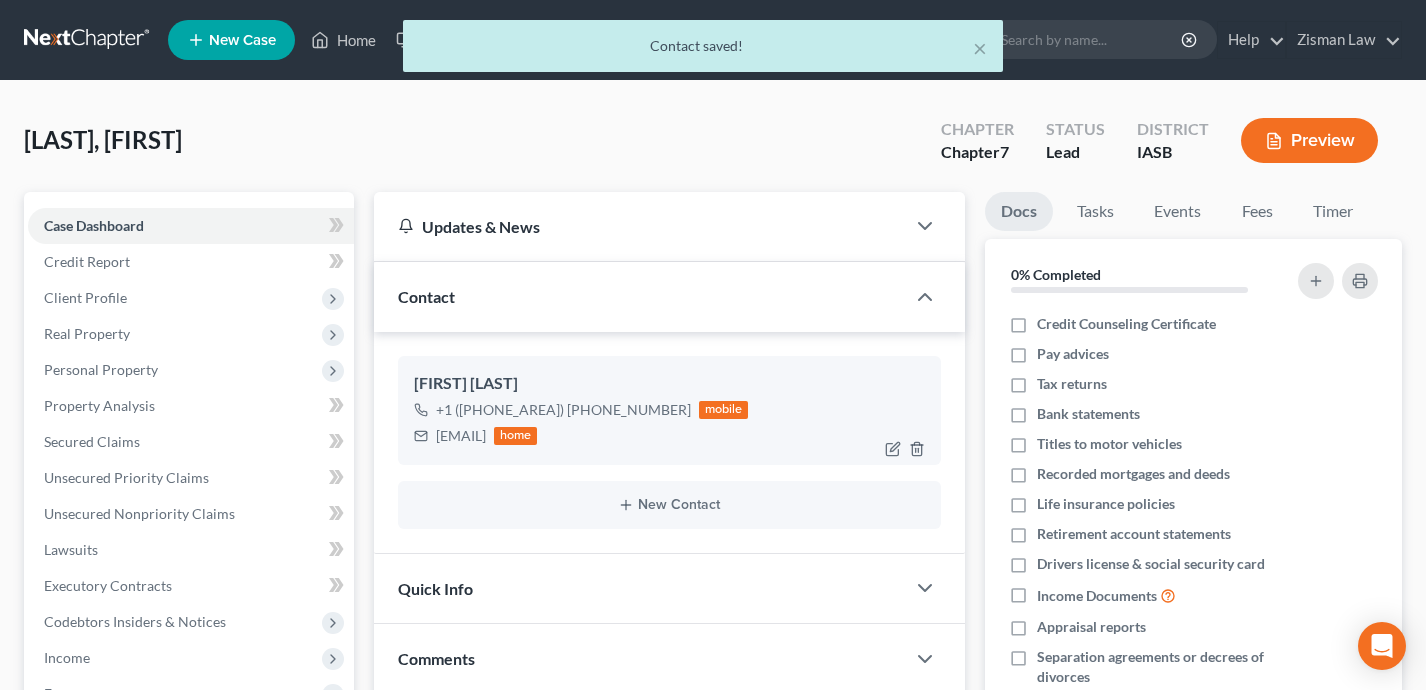 drag, startPoint x: 563, startPoint y: 438, endPoint x: 435, endPoint y: 438, distance: 128 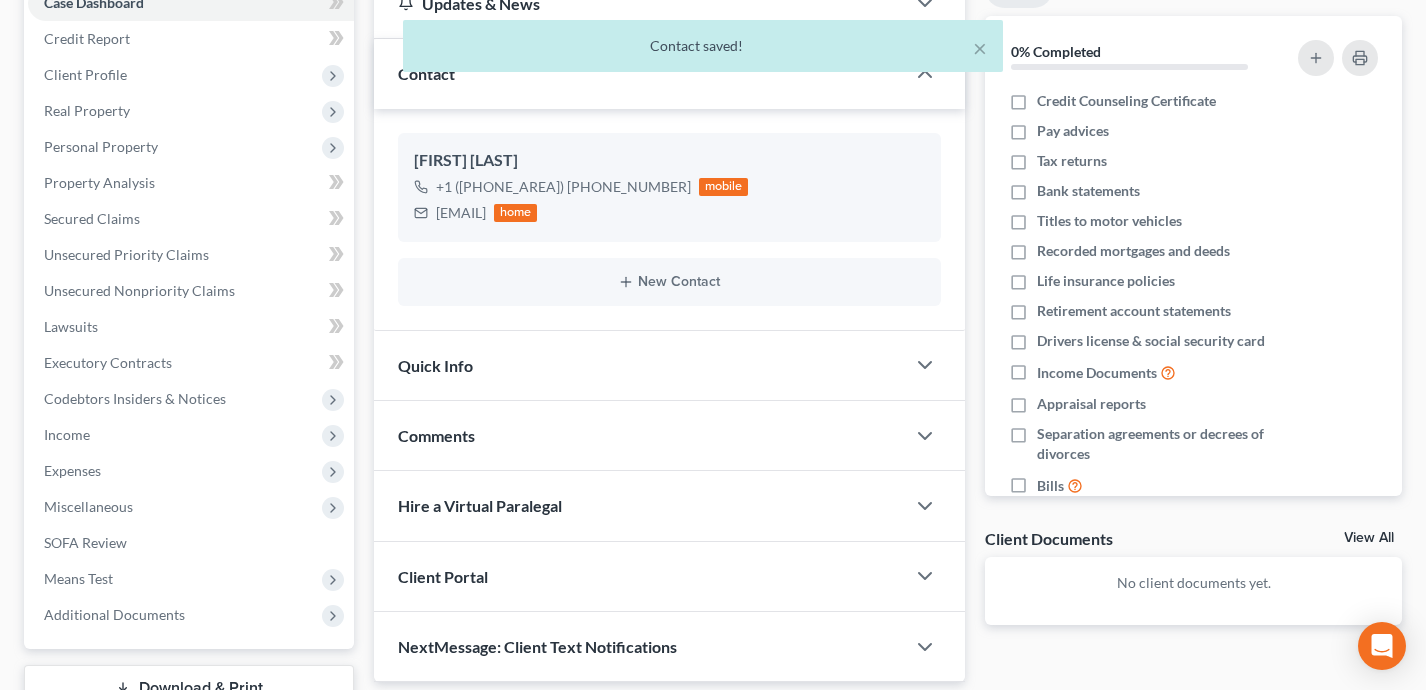 scroll, scrollTop: 371, scrollLeft: 0, axis: vertical 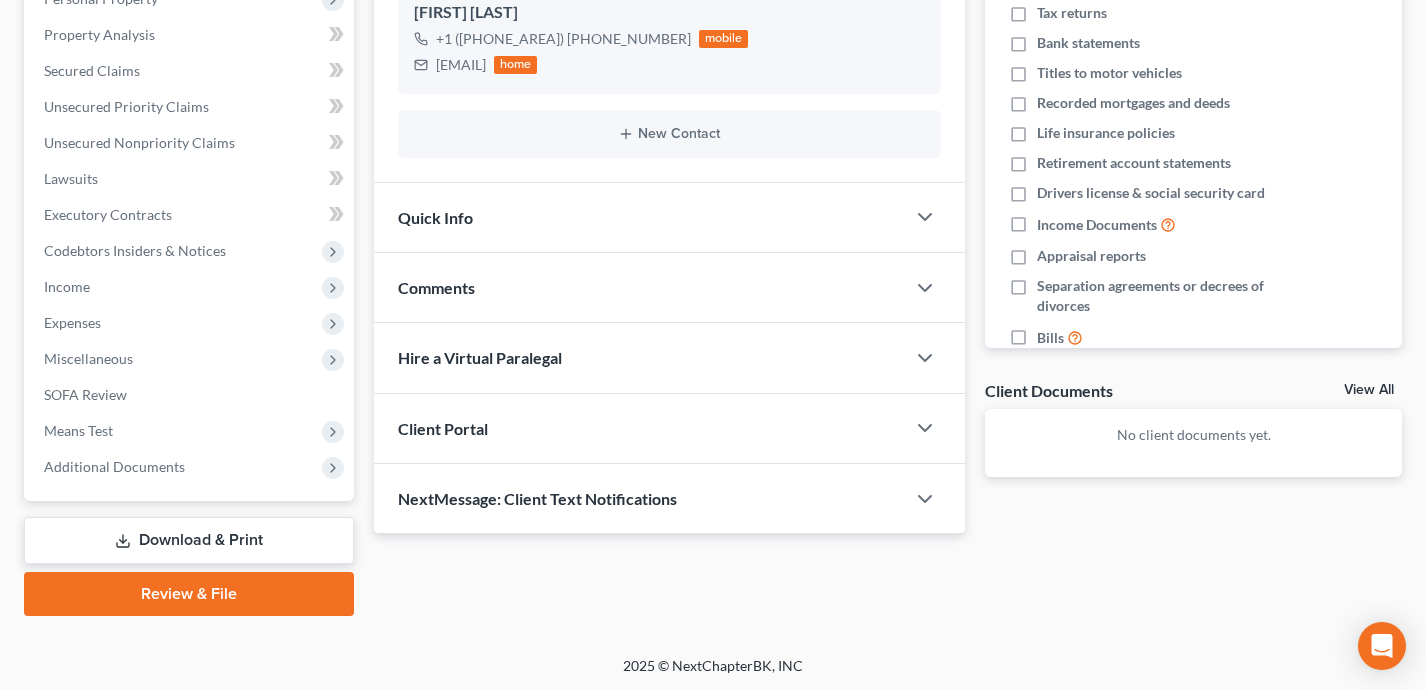 click on "Client Portal" at bounding box center [640, 428] 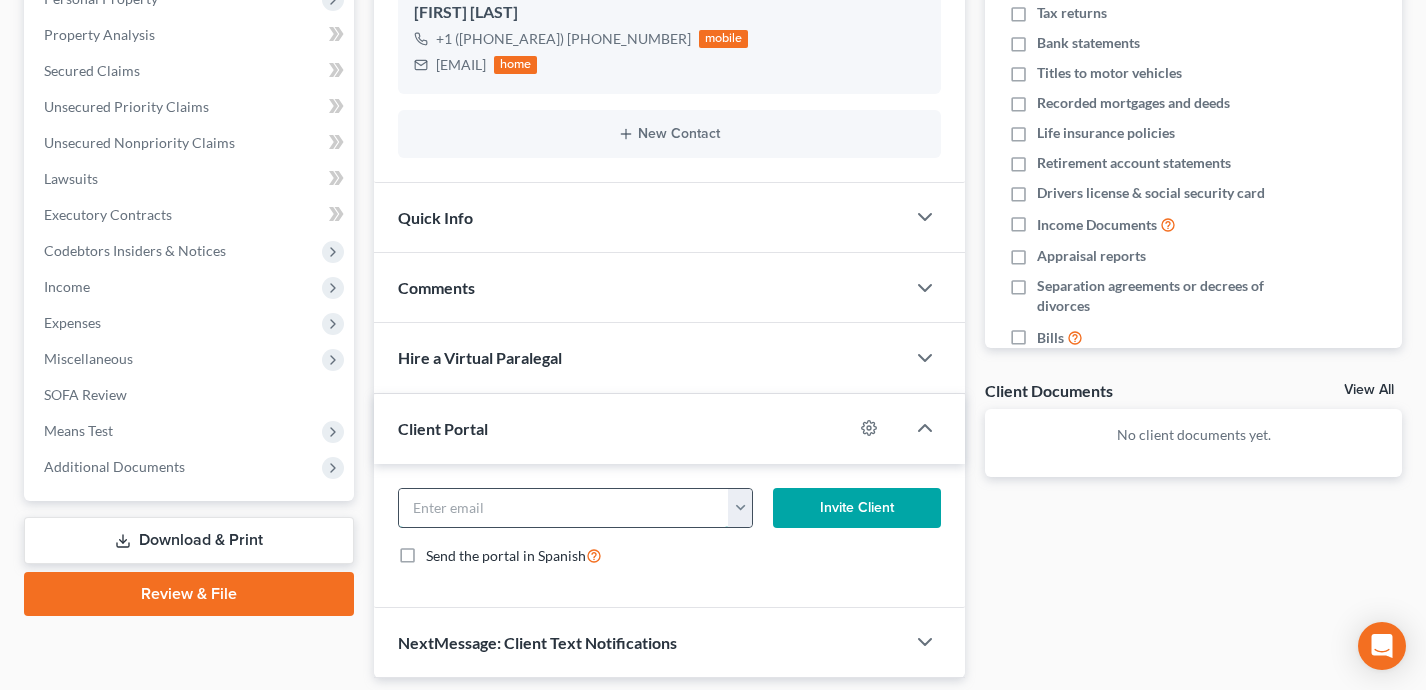 click at bounding box center [564, 508] 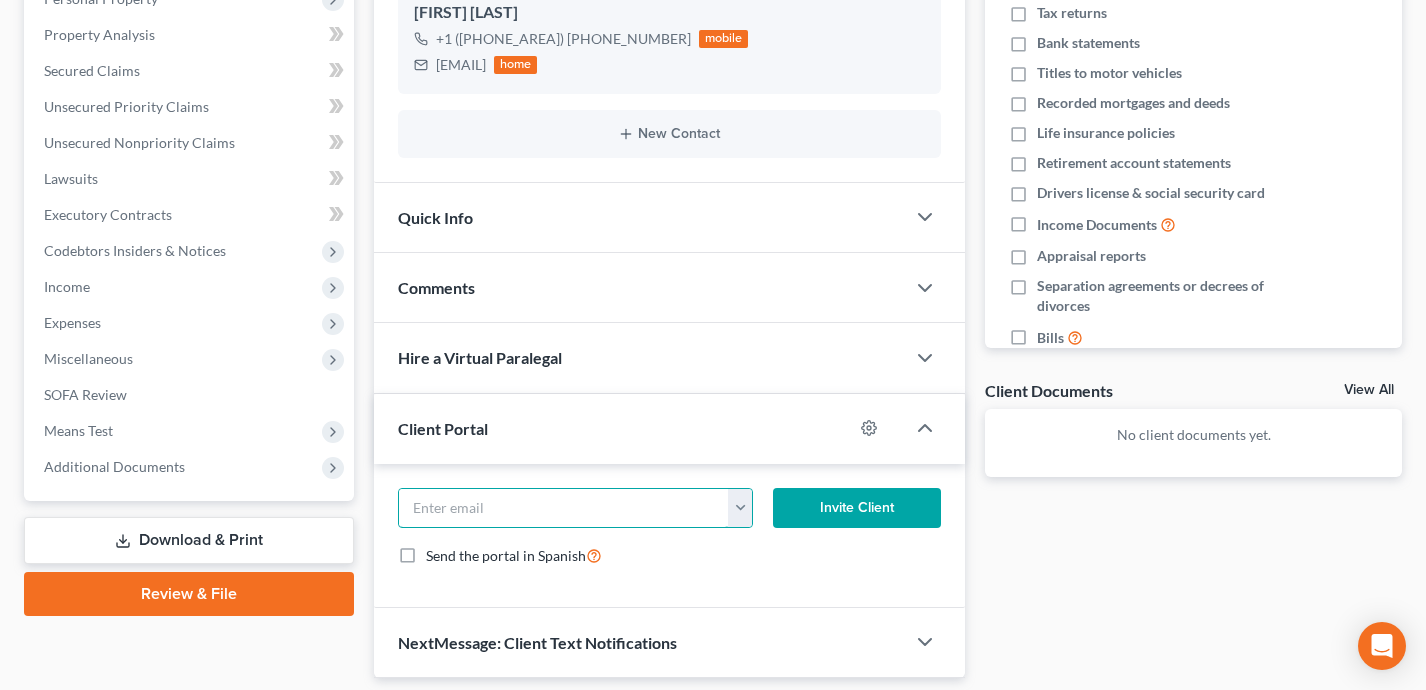 paste on "rlbird3231@aol.com" 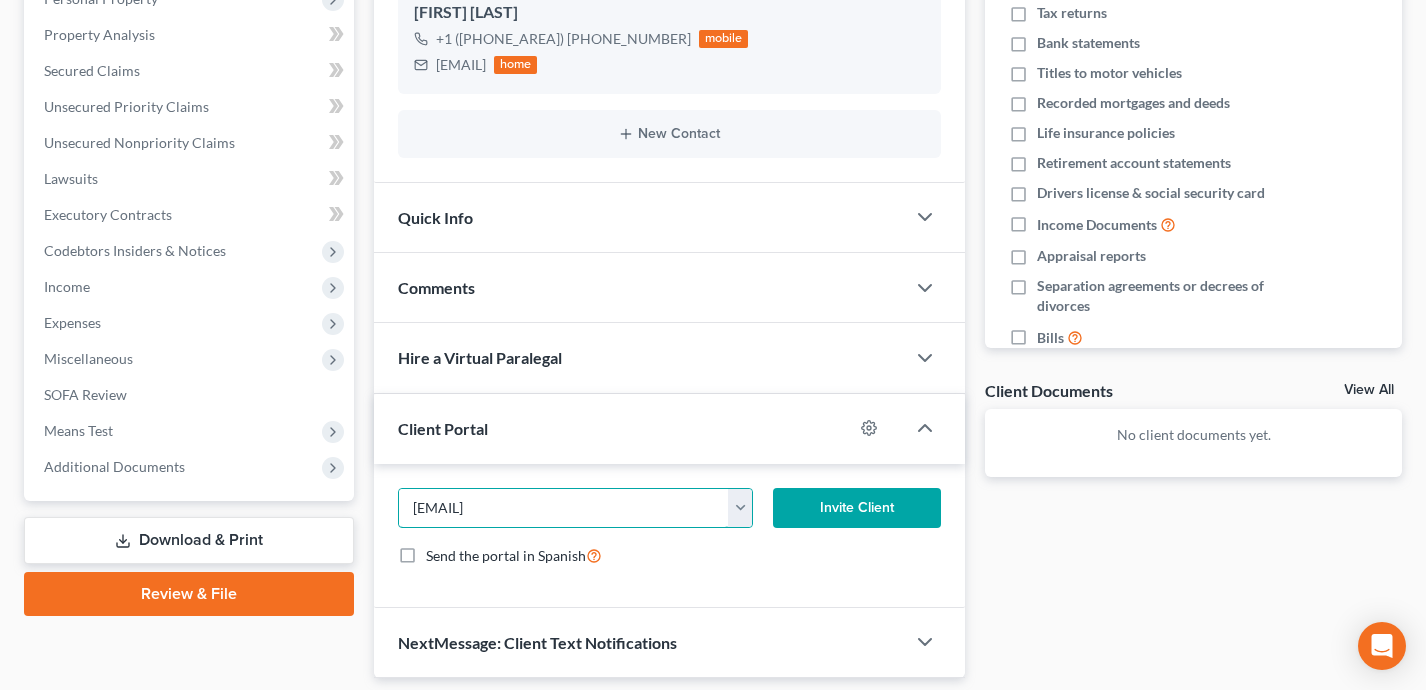 type on "rlbird3231@aol.com" 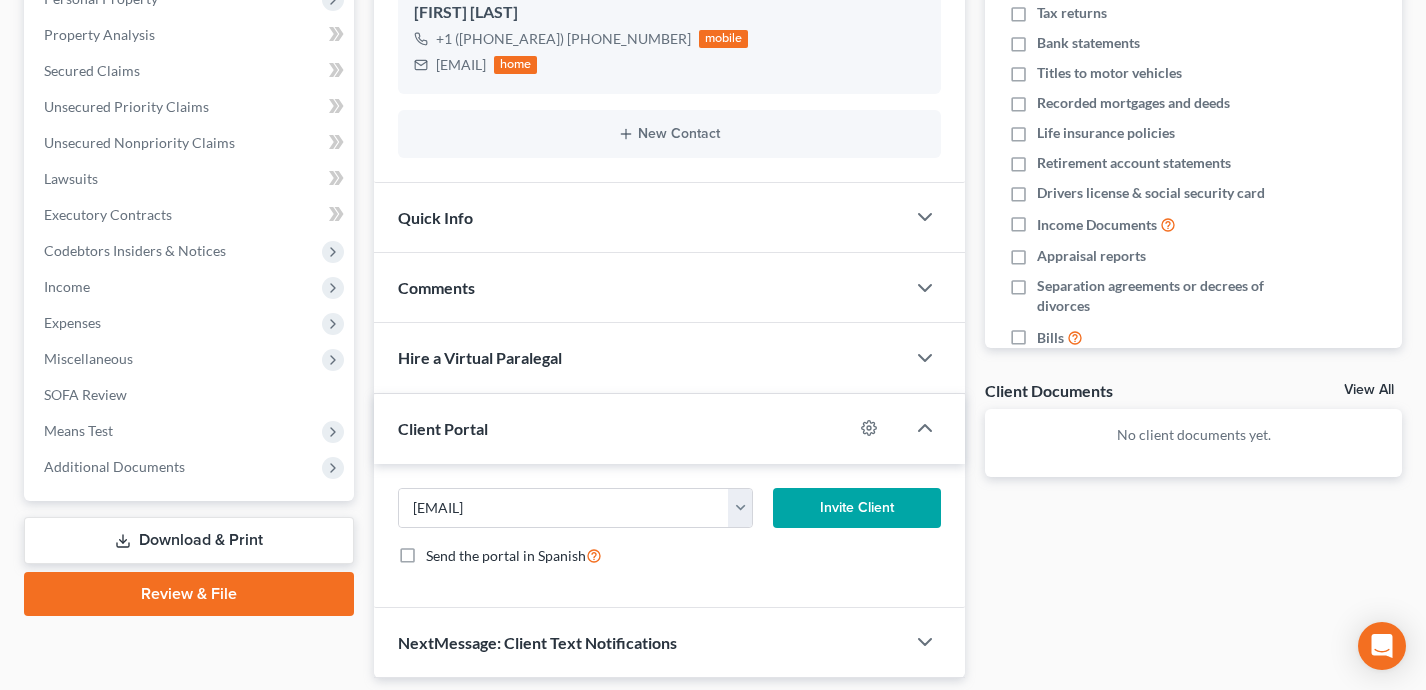 click on "Invite Client" at bounding box center (857, 508) 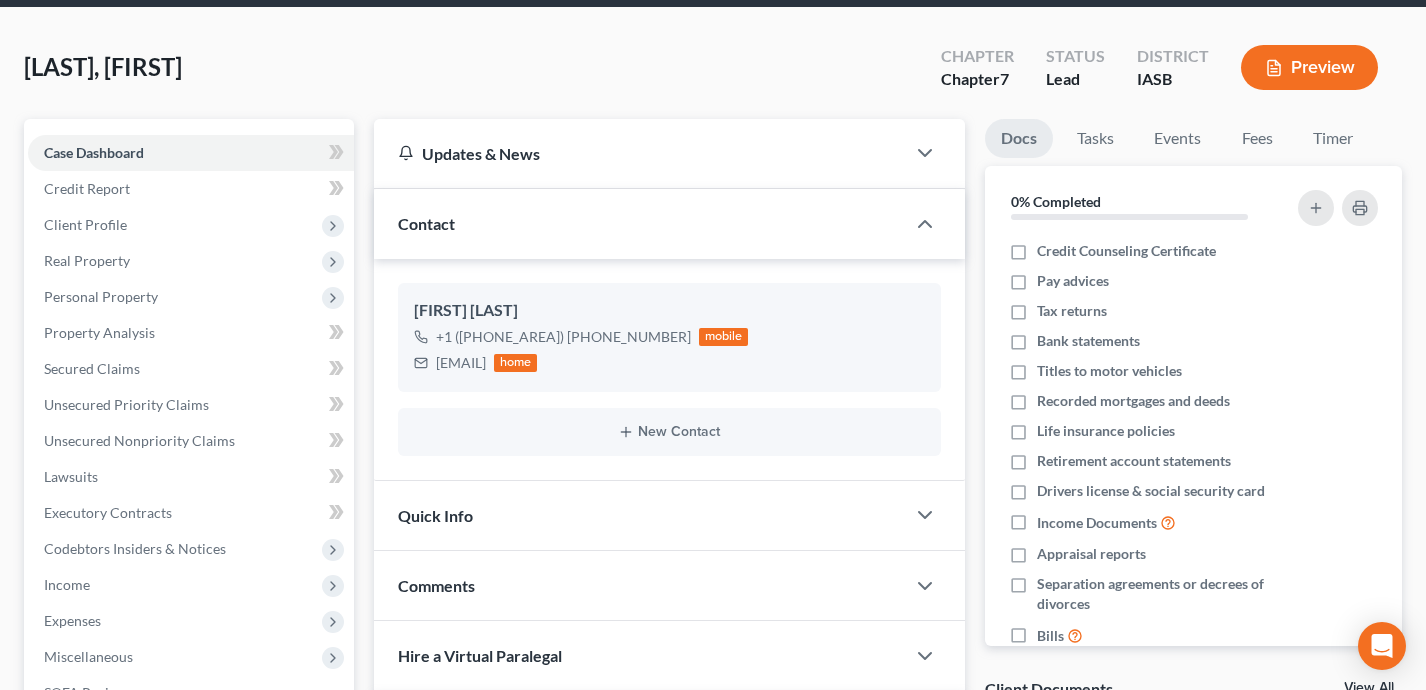 scroll, scrollTop: 0, scrollLeft: 0, axis: both 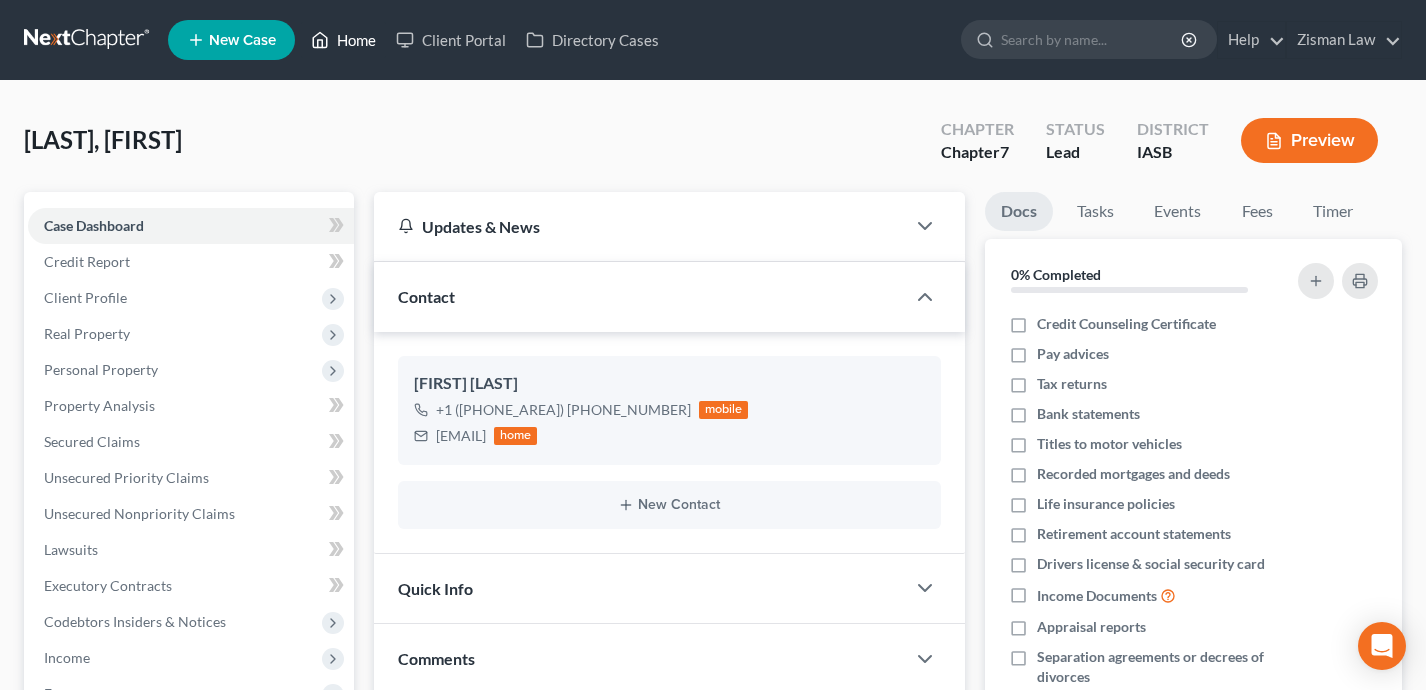click on "Home" at bounding box center [343, 40] 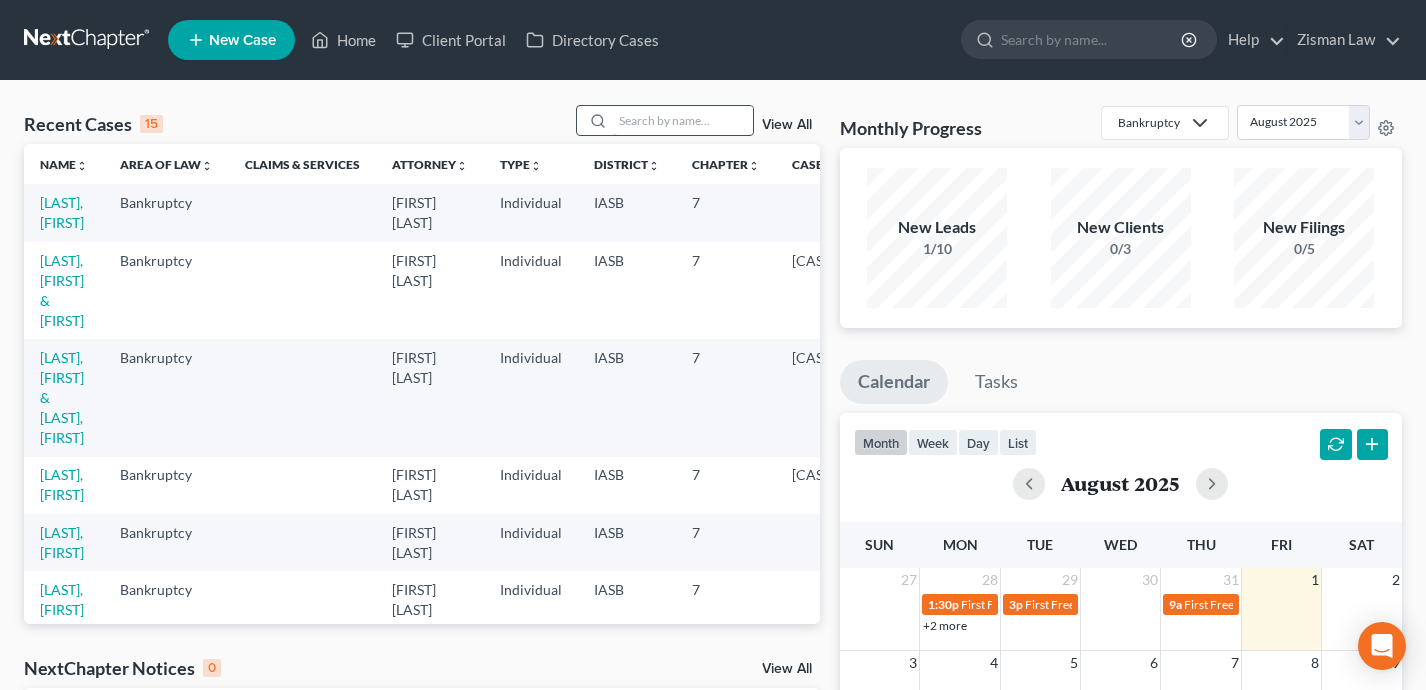 click at bounding box center [683, 120] 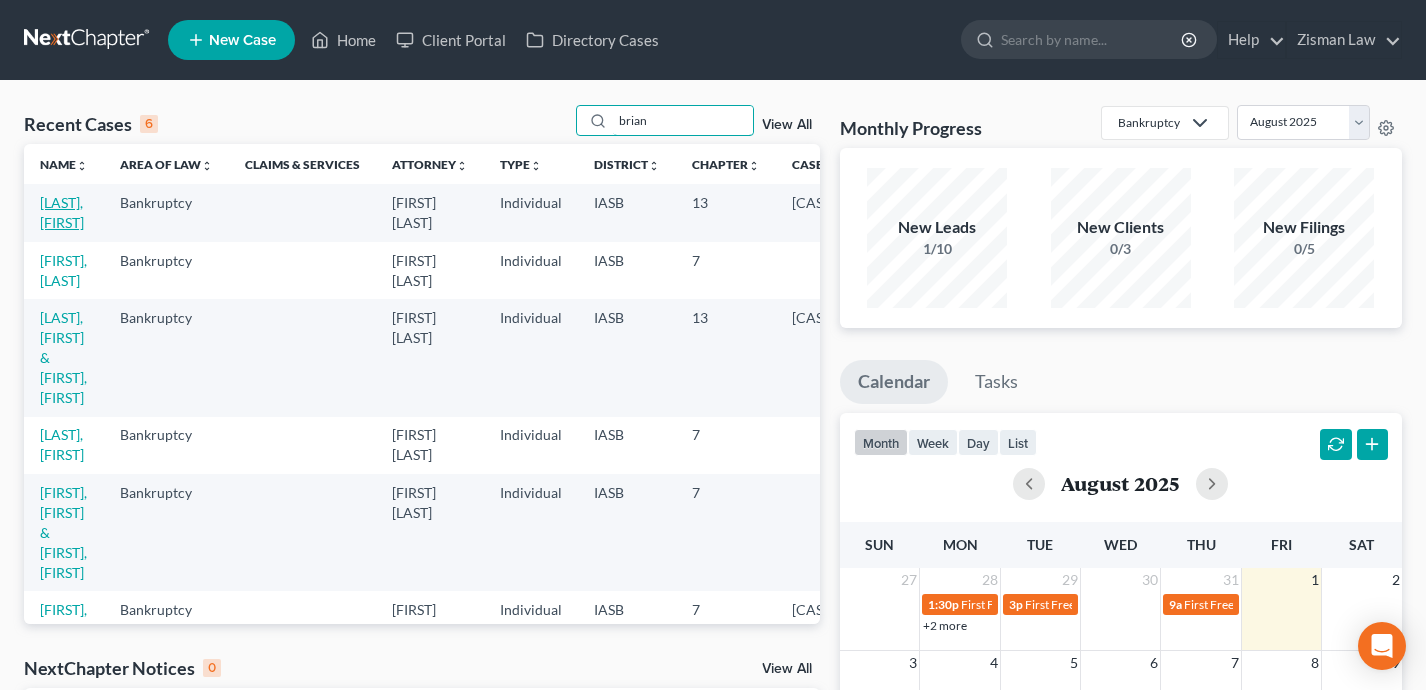 type on "brian" 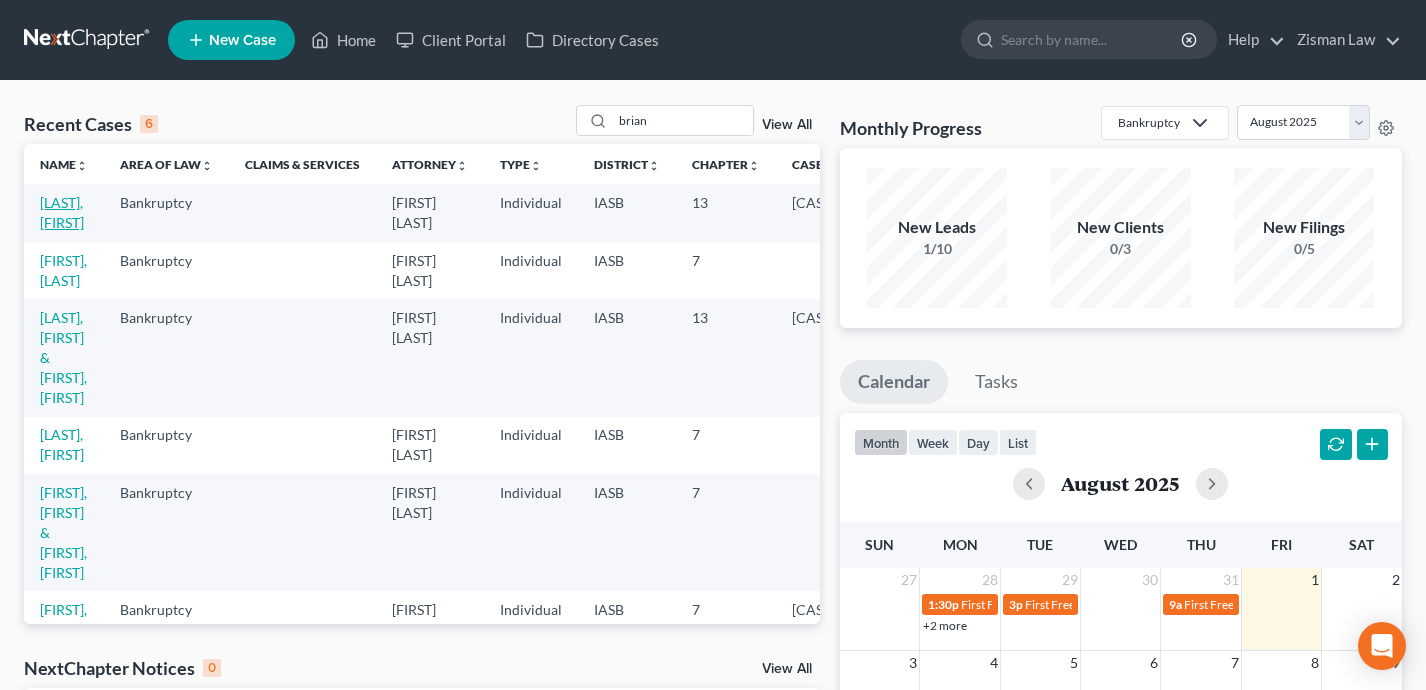 click on "[LAST], [FIRST]" at bounding box center (62, 212) 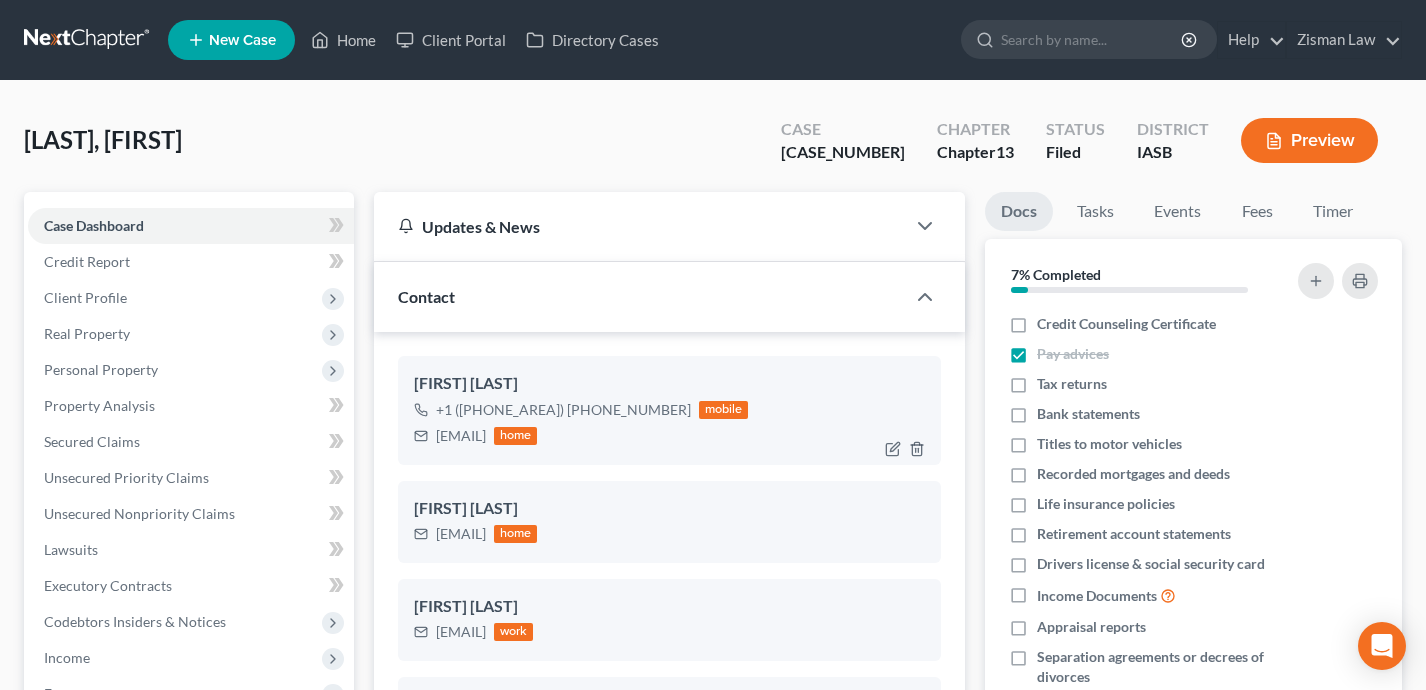 scroll, scrollTop: 2948, scrollLeft: 0, axis: vertical 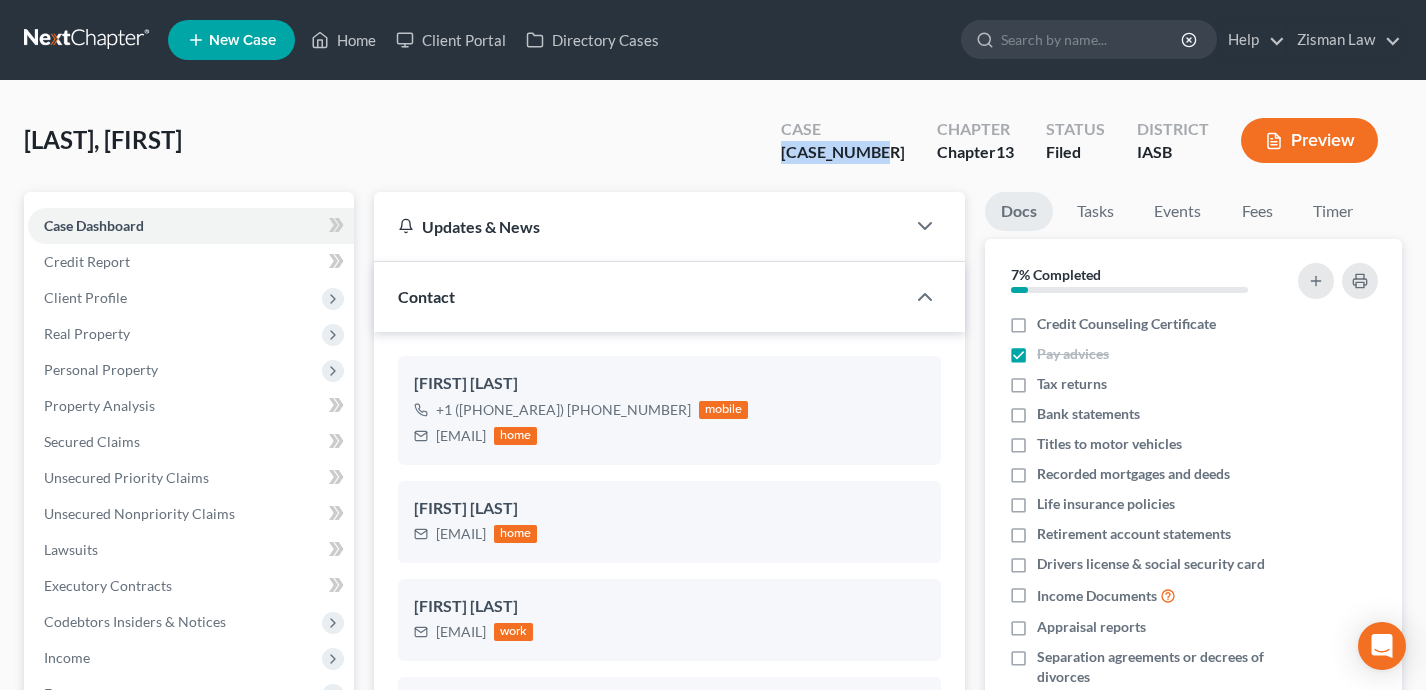drag, startPoint x: 906, startPoint y: 153, endPoint x: 810, endPoint y: 156, distance: 96.04687 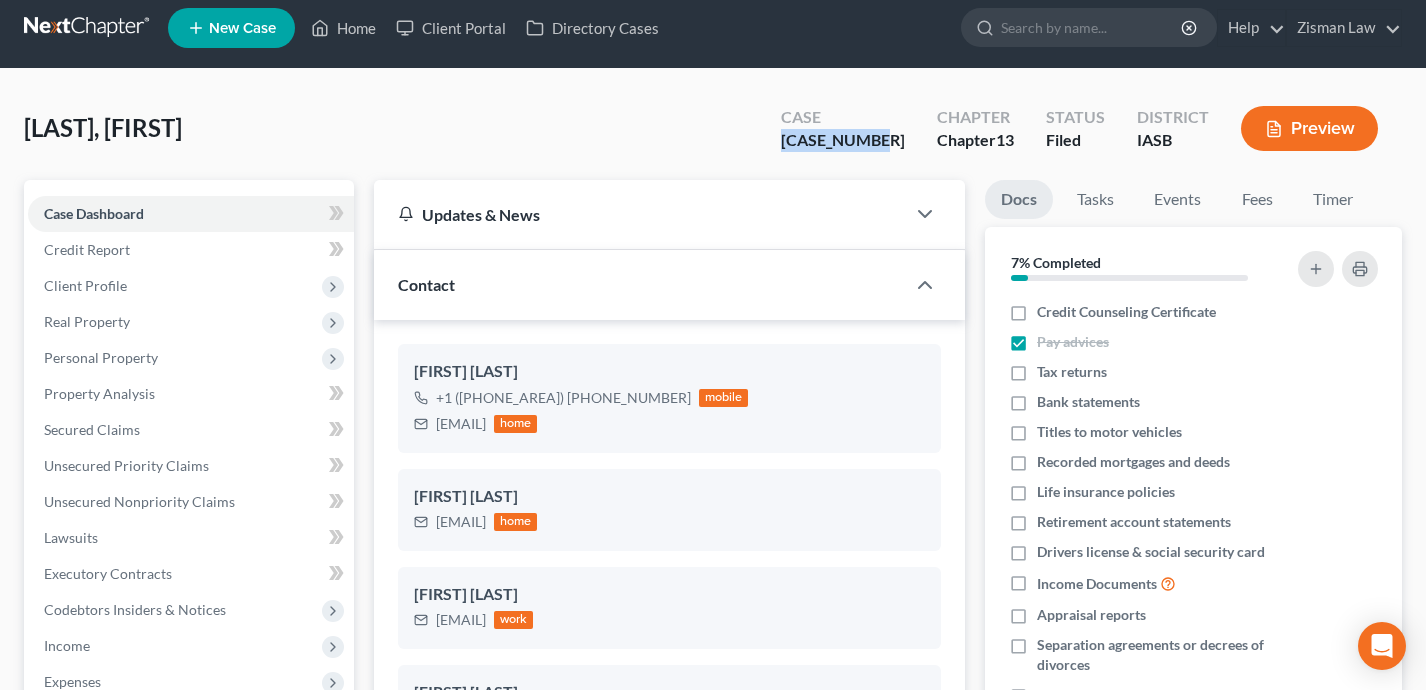 scroll, scrollTop: 0, scrollLeft: 0, axis: both 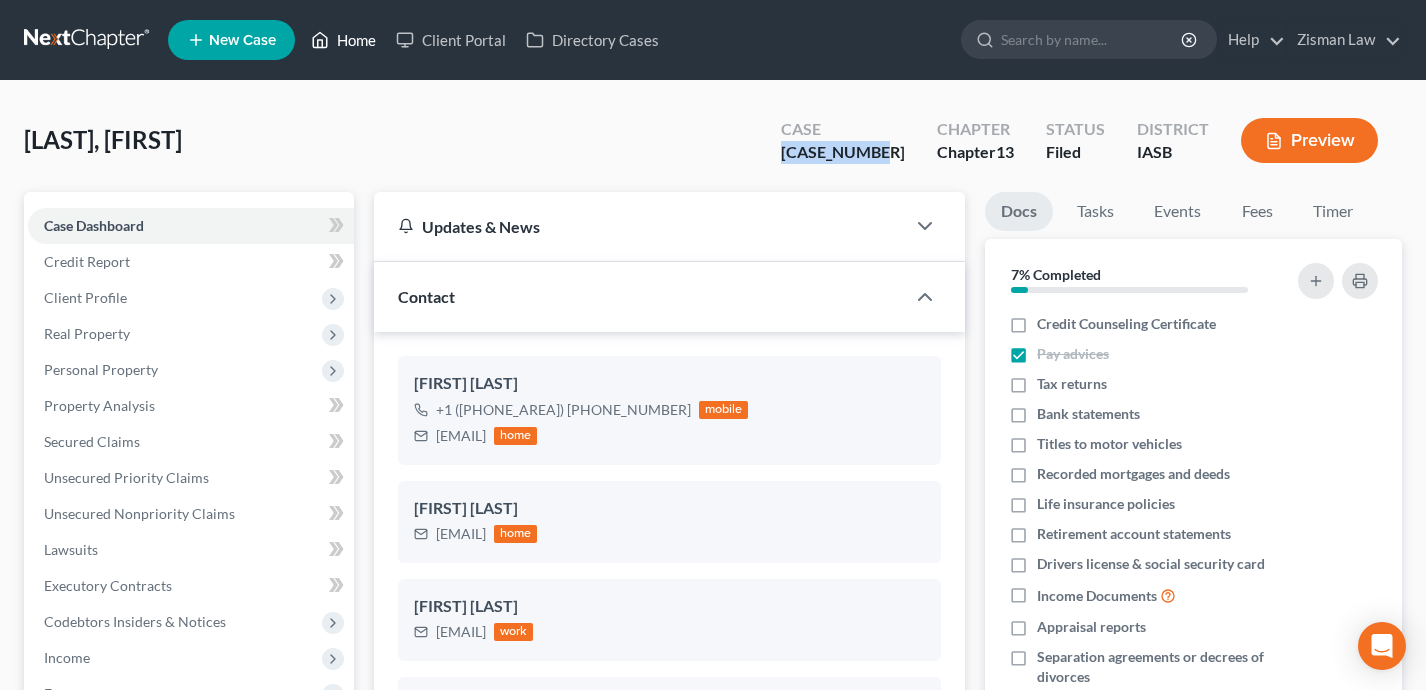 click on "Home" at bounding box center [343, 40] 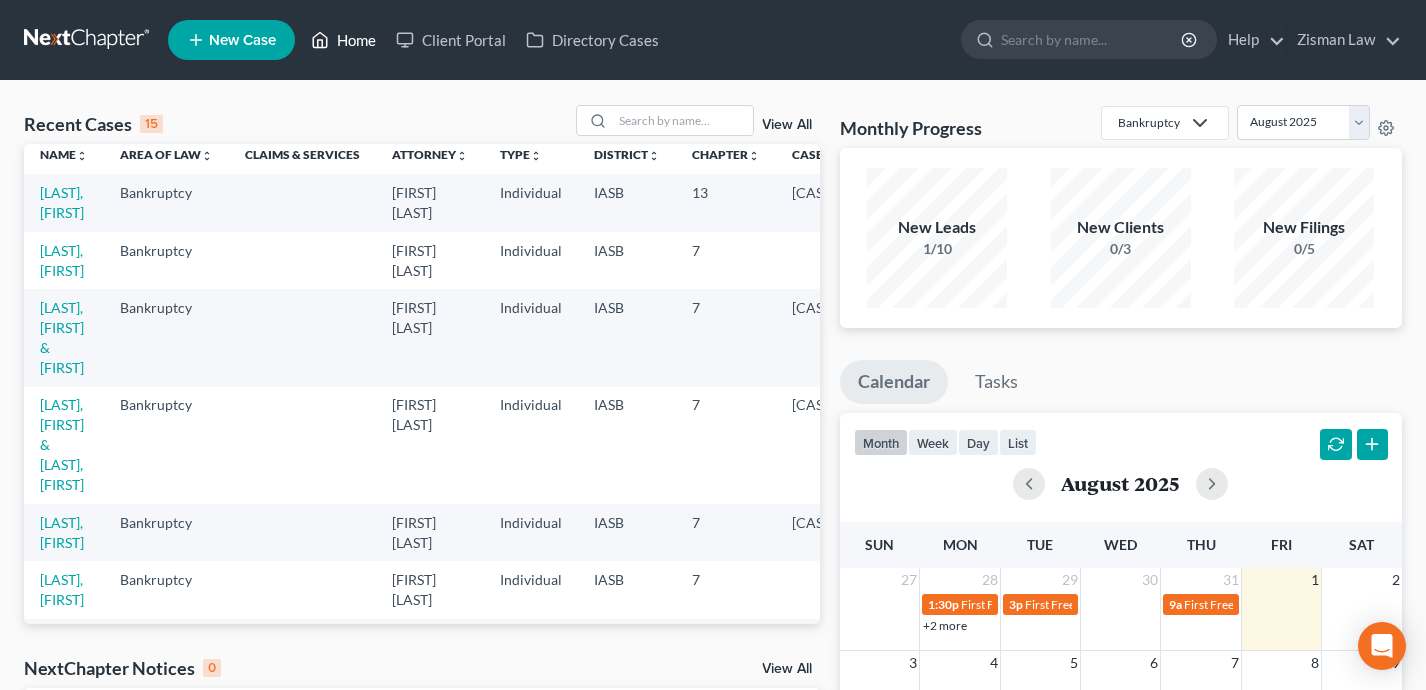 scroll, scrollTop: 0, scrollLeft: 0, axis: both 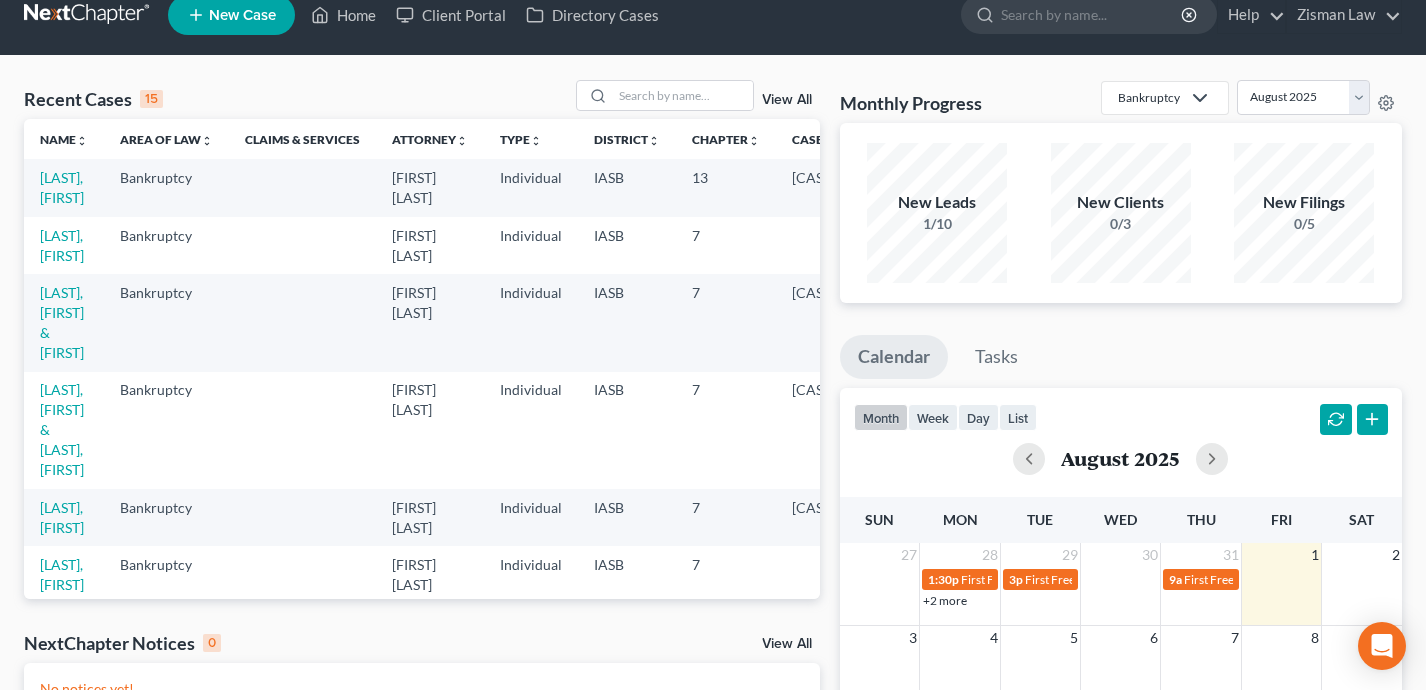 click on "[LAST], [FIRST]" at bounding box center [64, 187] 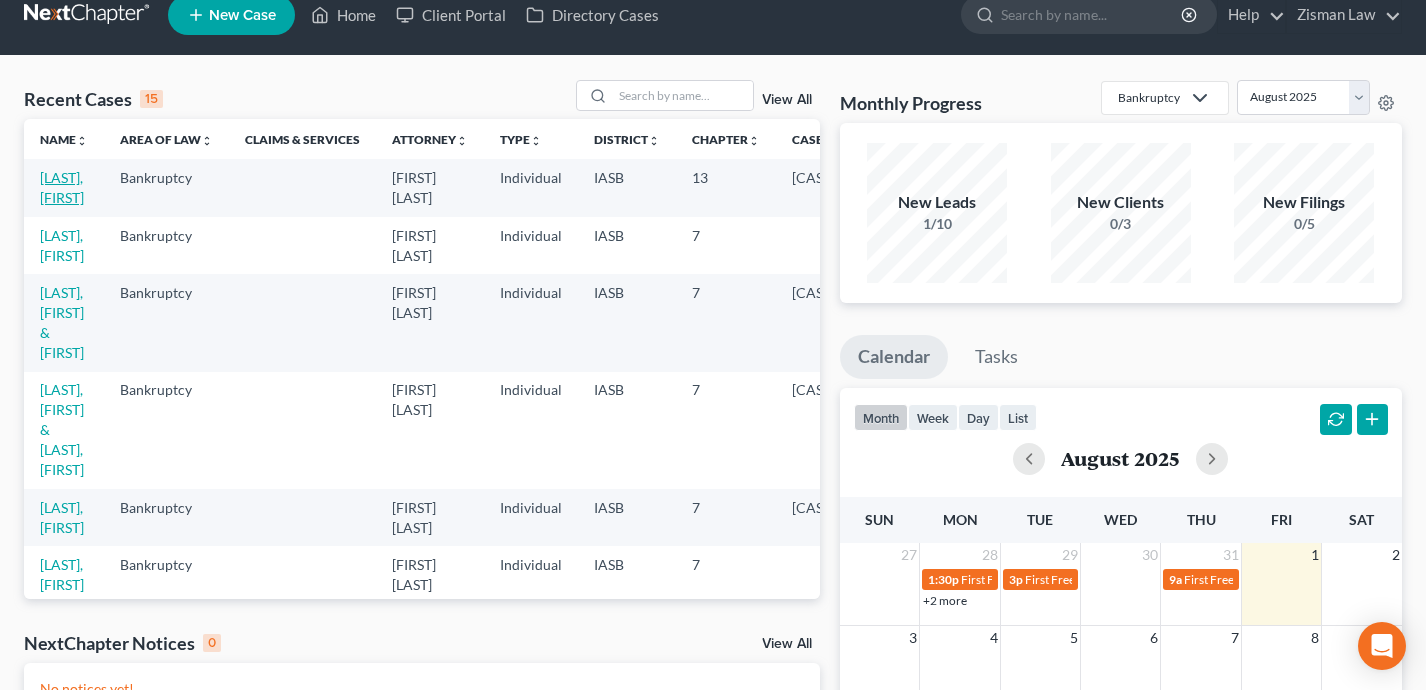 click on "[LAST], [FIRST]" at bounding box center [62, 187] 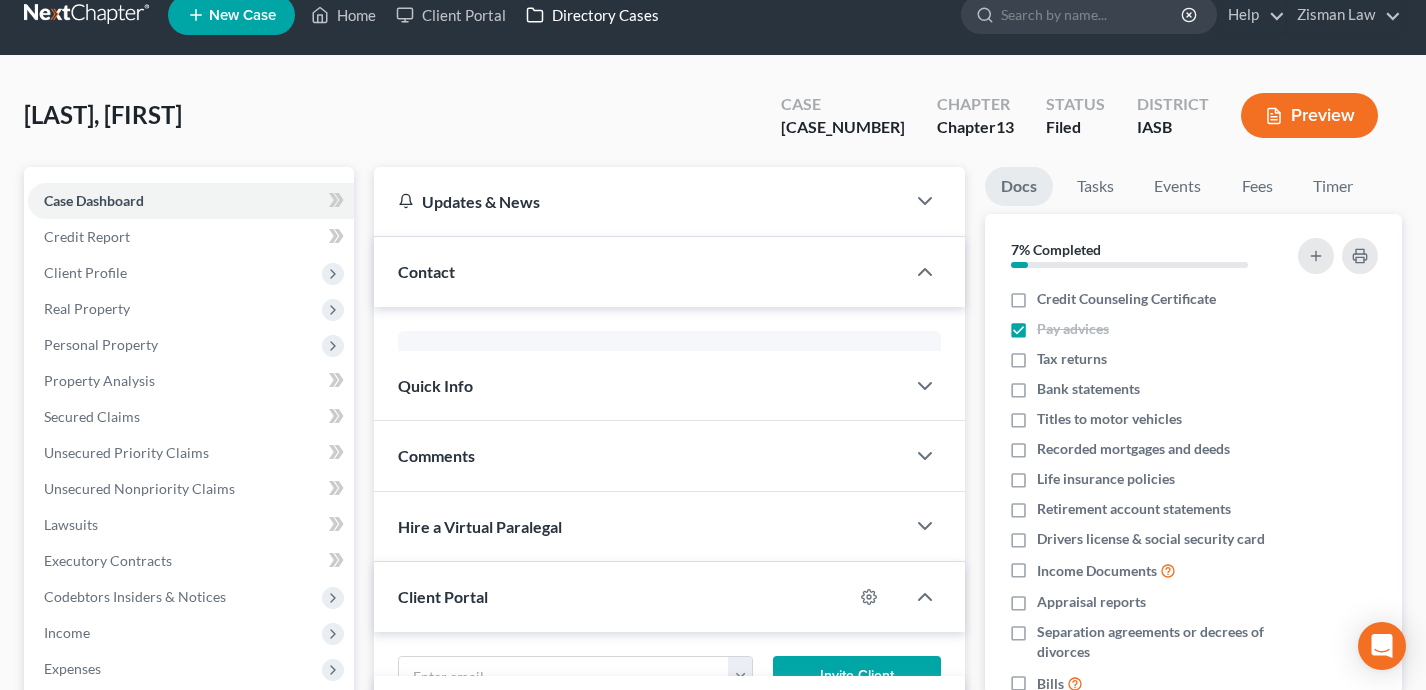 scroll, scrollTop: 0, scrollLeft: 0, axis: both 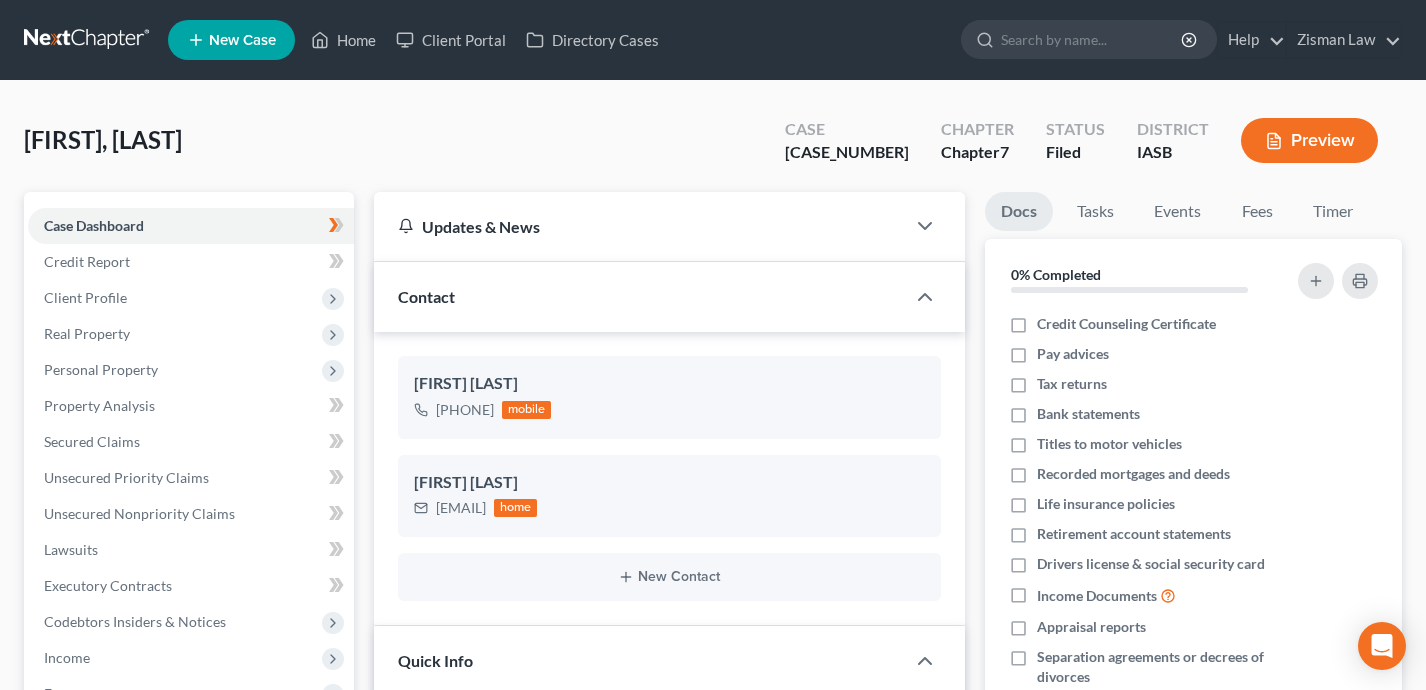 select on "6" 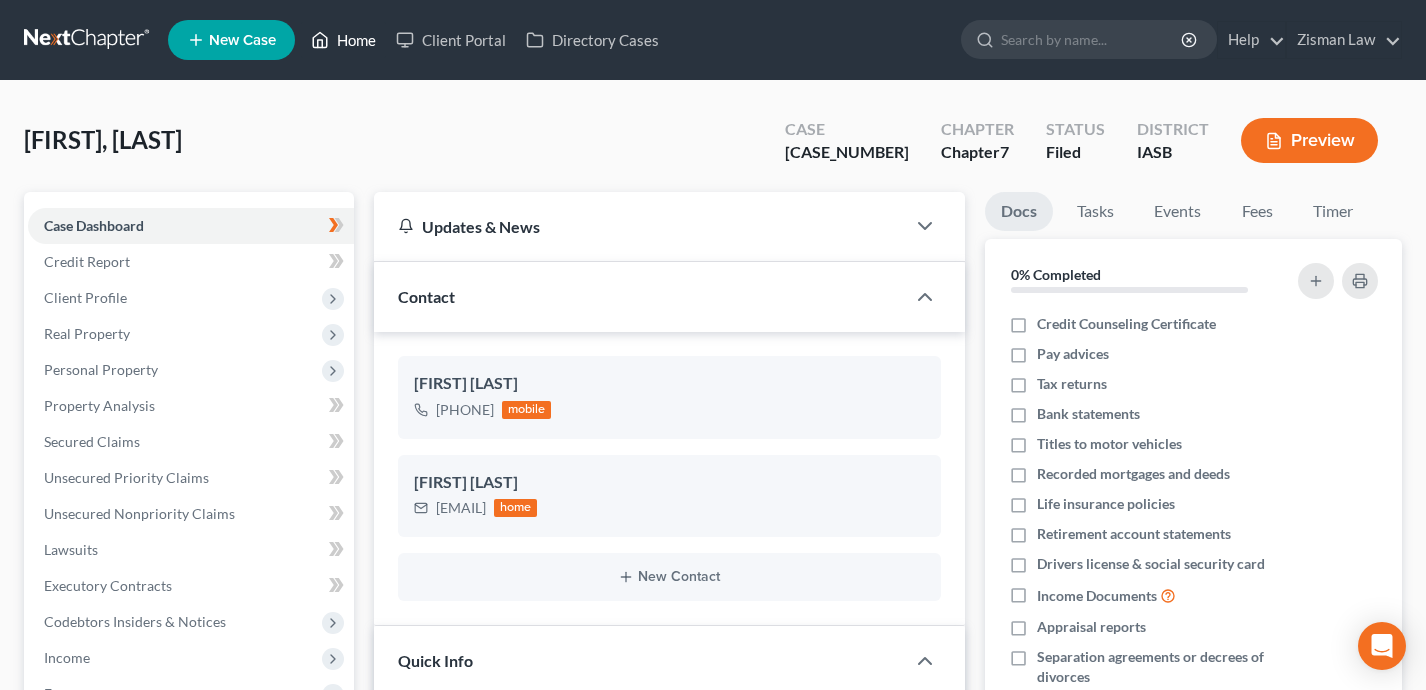 click on "Home" at bounding box center [343, 40] 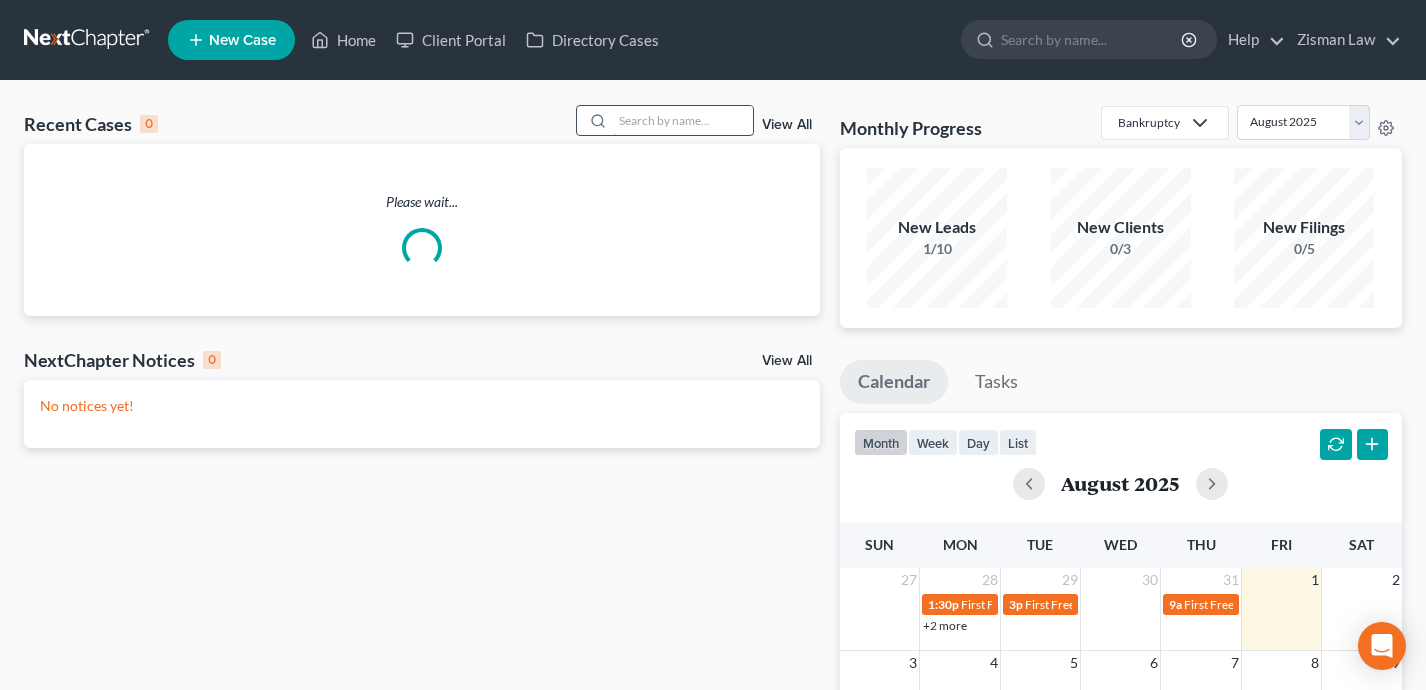click at bounding box center [683, 120] 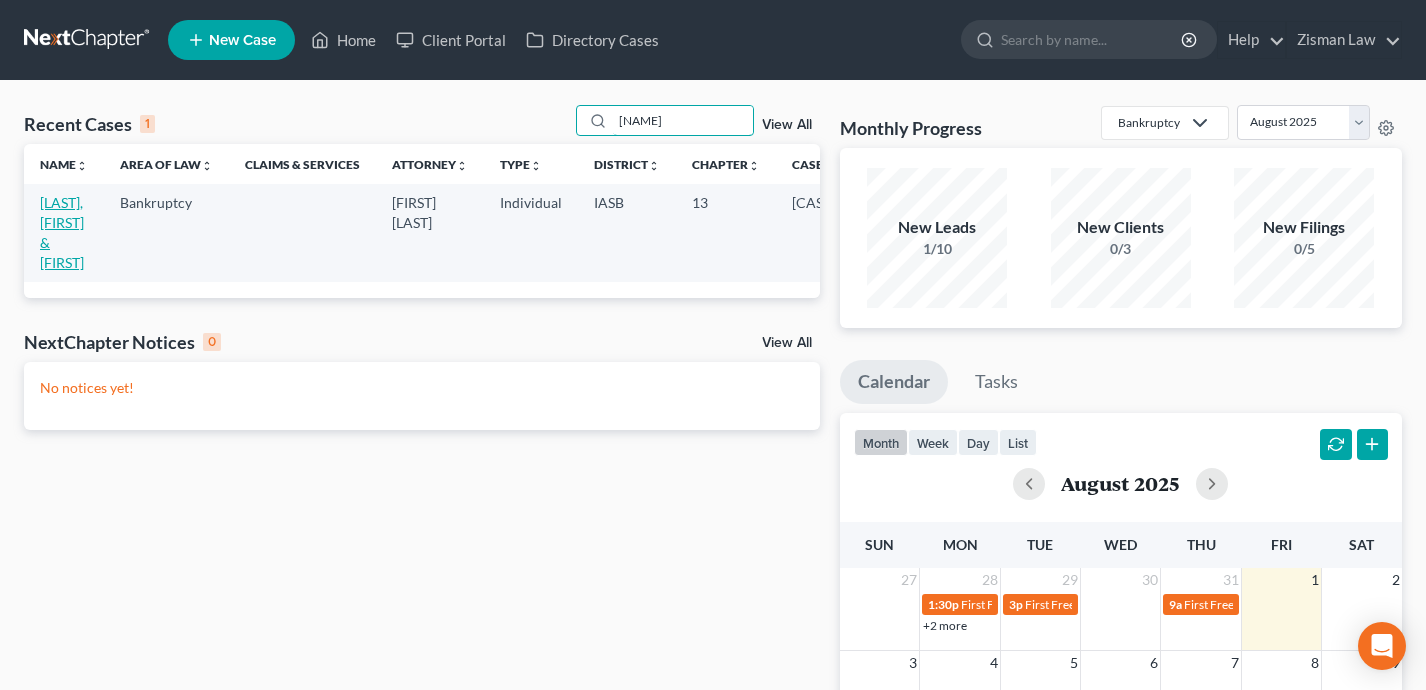 type on "[NAME]" 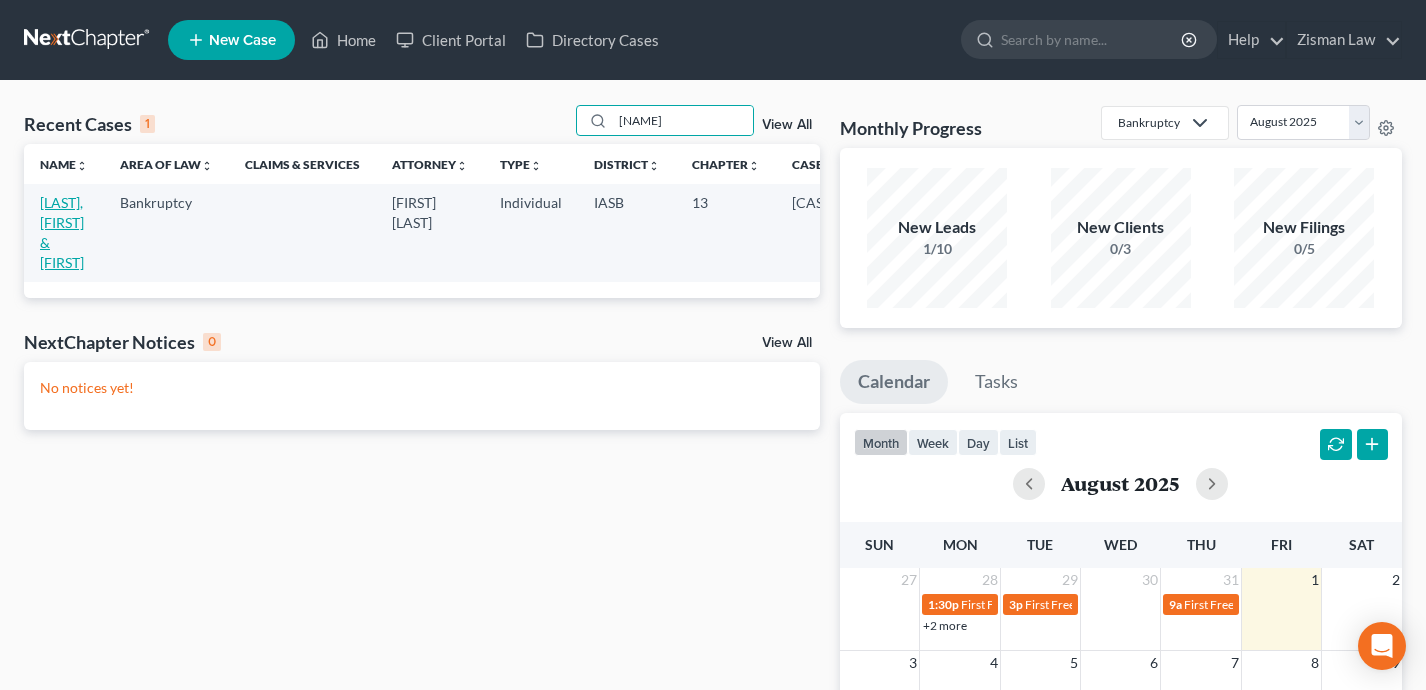 click on "[LAST], [FIRST] & [FIRST]" at bounding box center (62, 232) 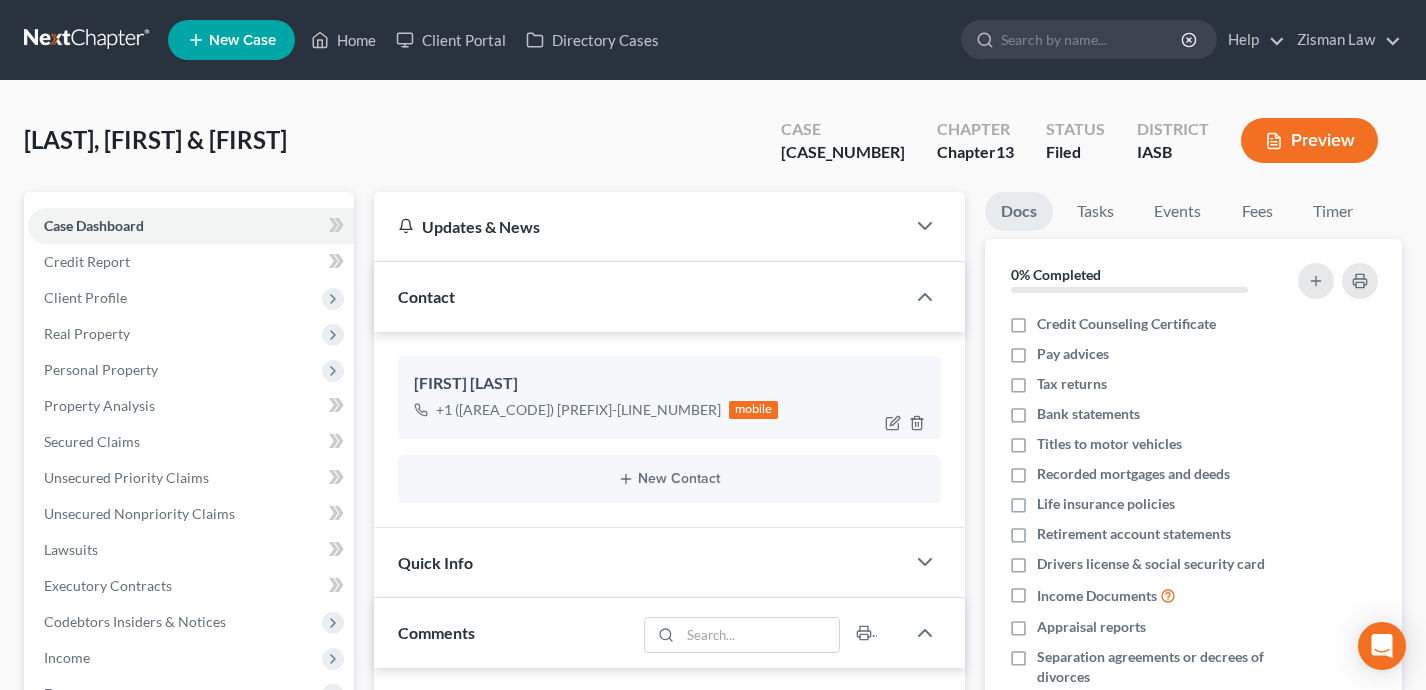 scroll, scrollTop: 20307, scrollLeft: 0, axis: vertical 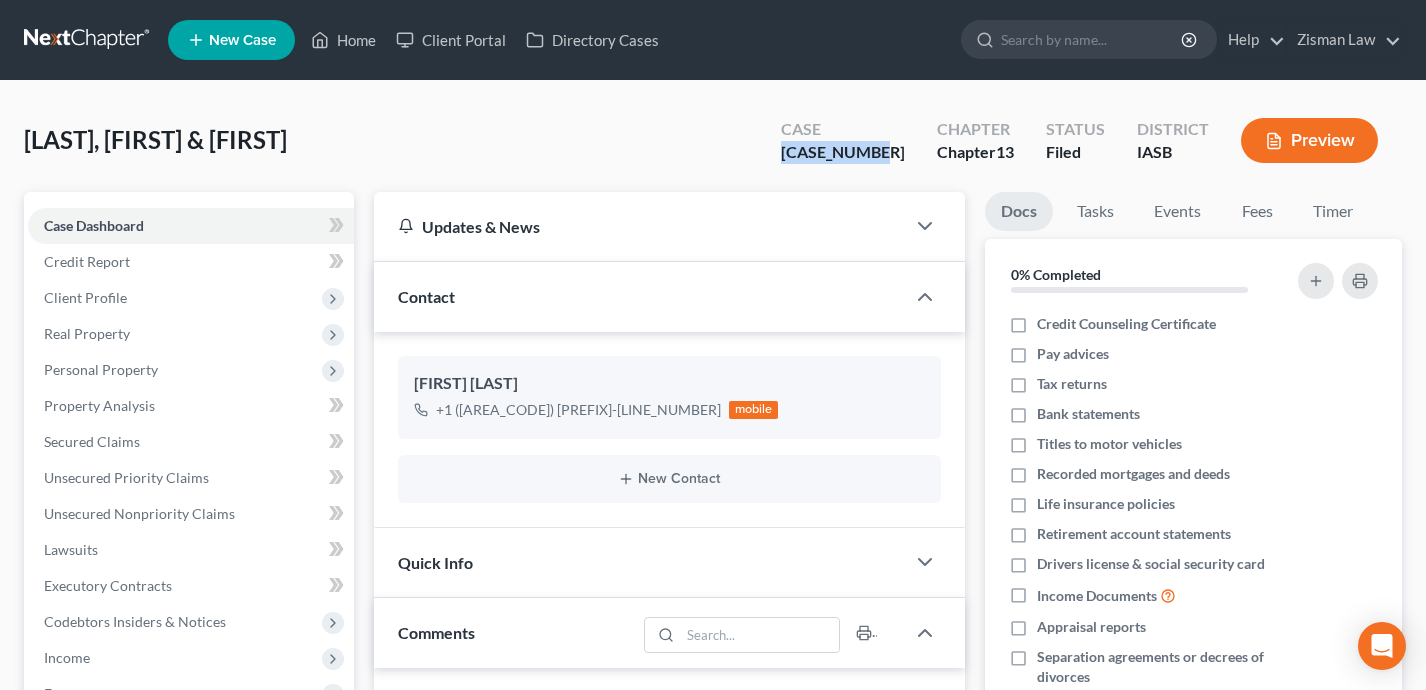 drag, startPoint x: 902, startPoint y: 156, endPoint x: 807, endPoint y: 157, distance: 95.005264 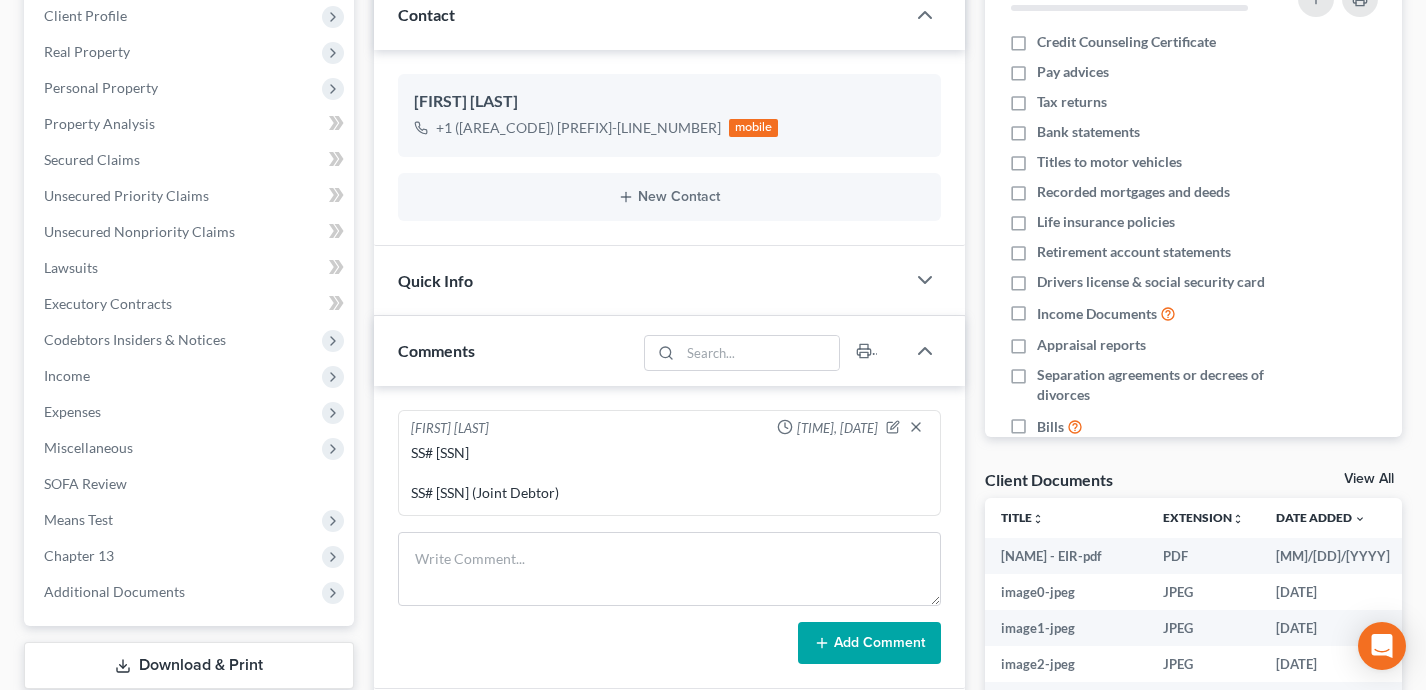 scroll, scrollTop: 292, scrollLeft: 0, axis: vertical 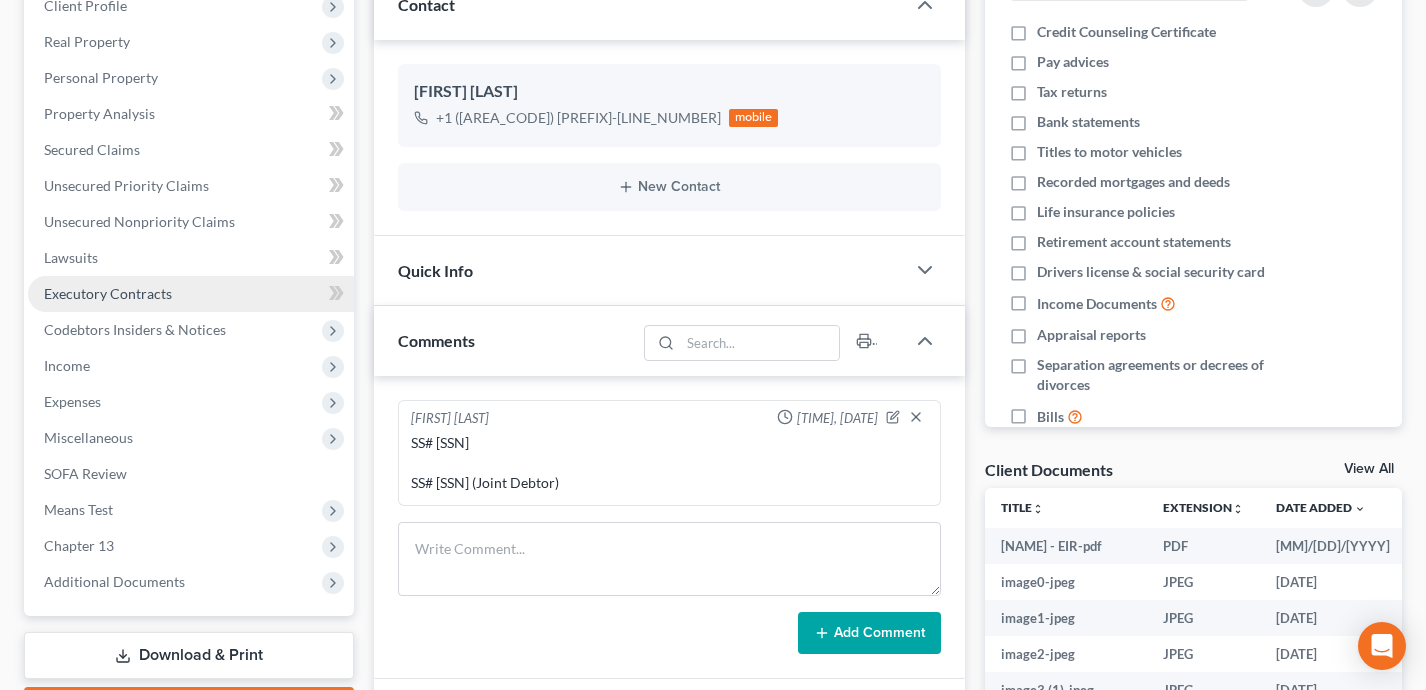 click on "Executory Contracts" at bounding box center (191, 294) 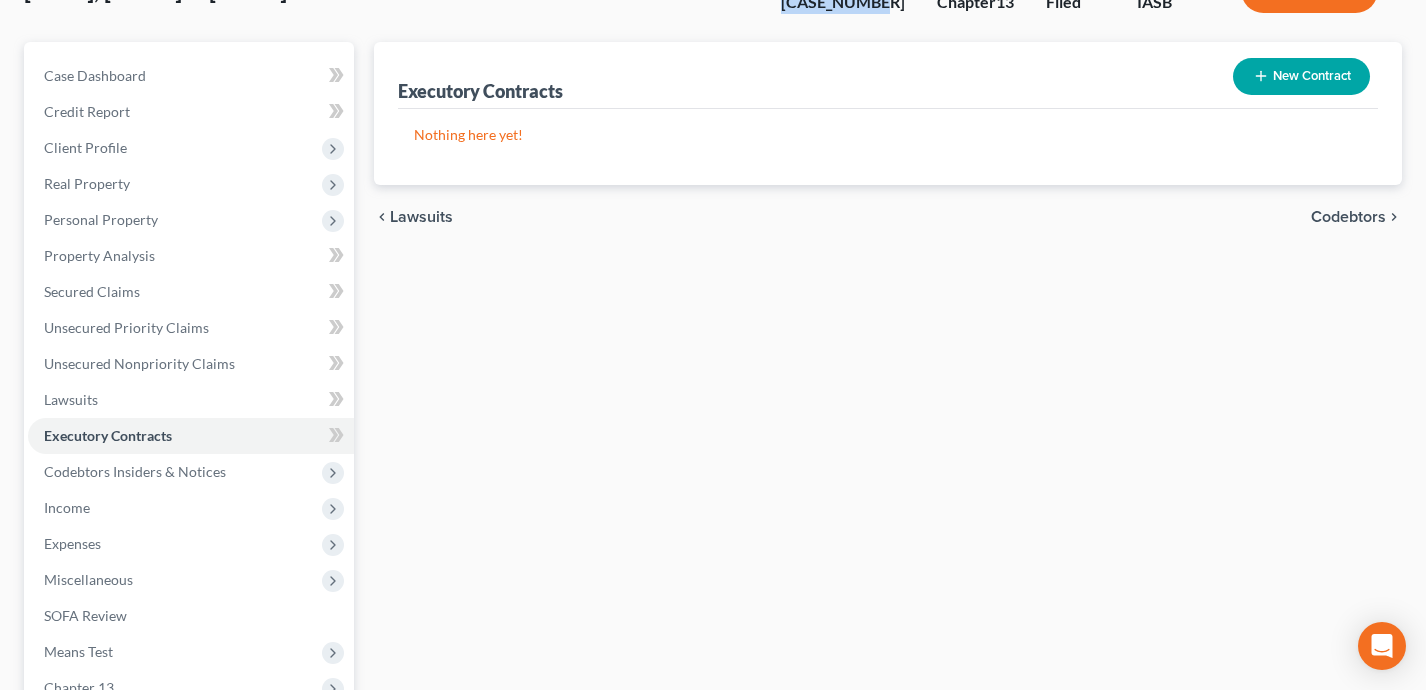 scroll, scrollTop: 153, scrollLeft: 0, axis: vertical 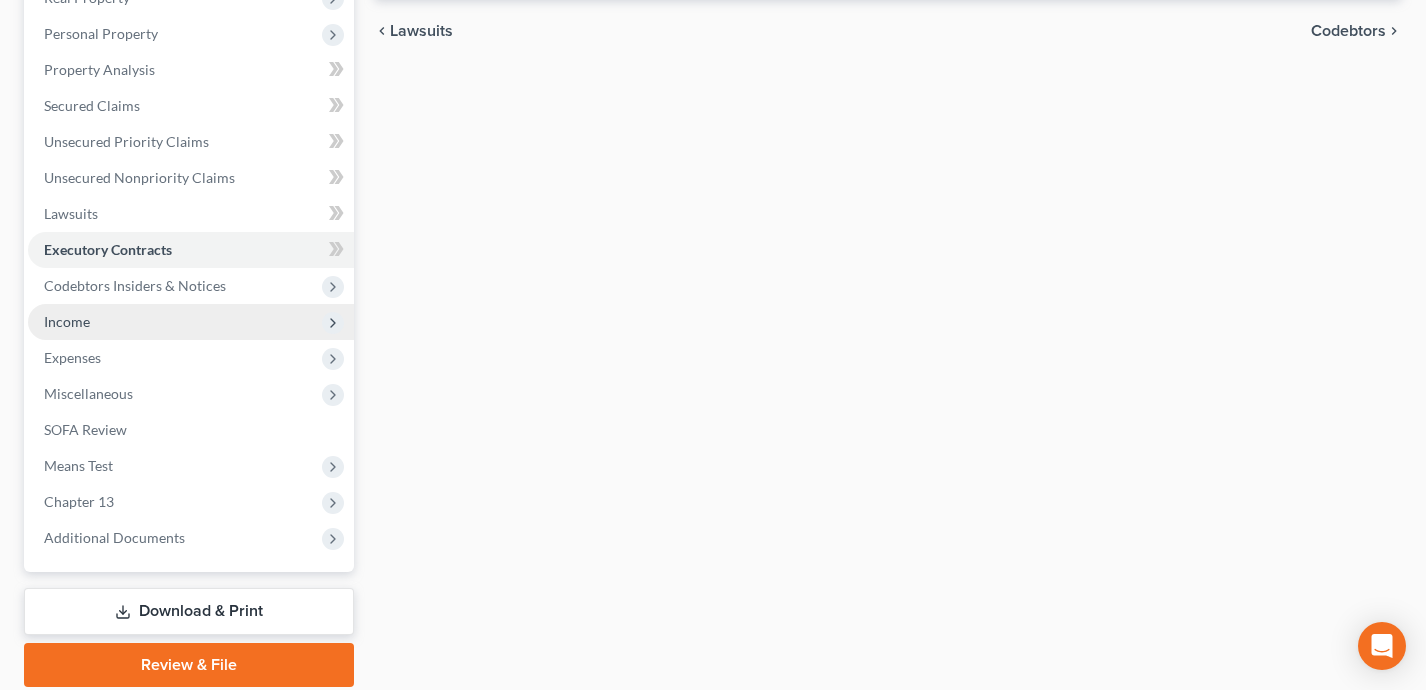 click on "Income" at bounding box center (191, 322) 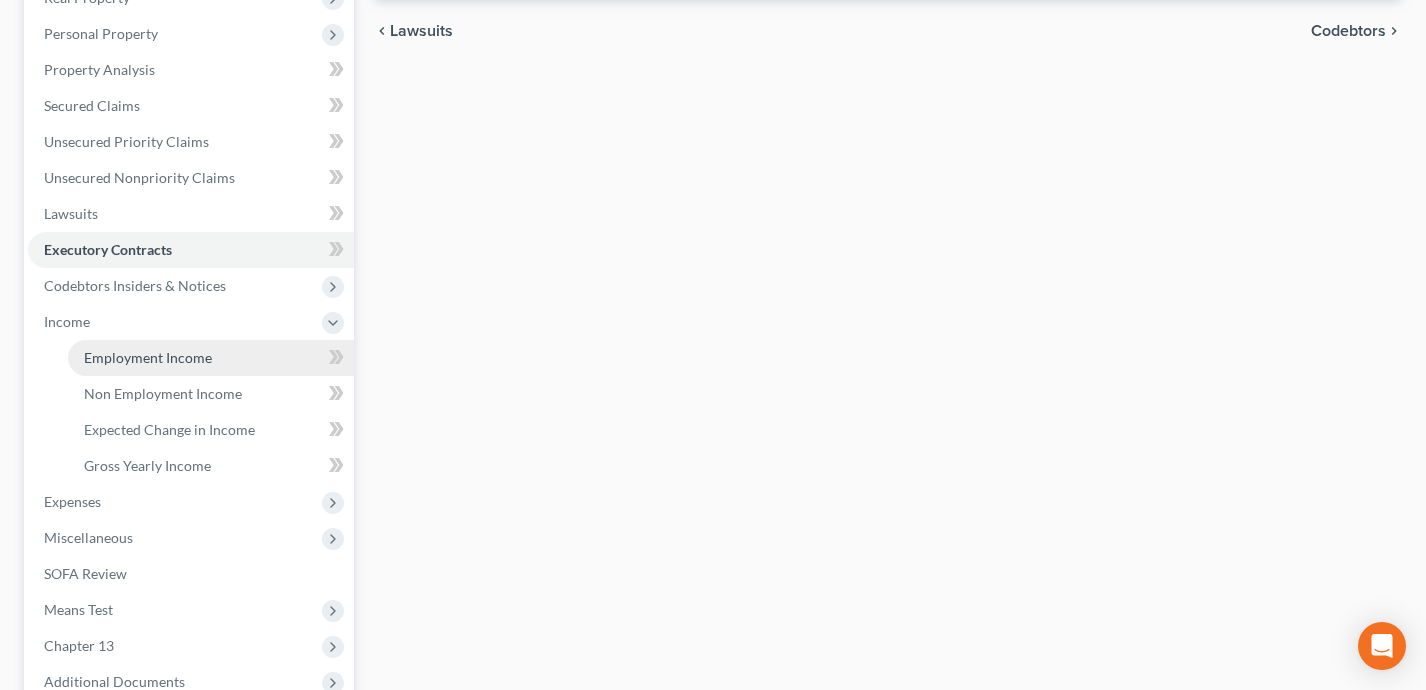 click on "Employment Income" at bounding box center (148, 357) 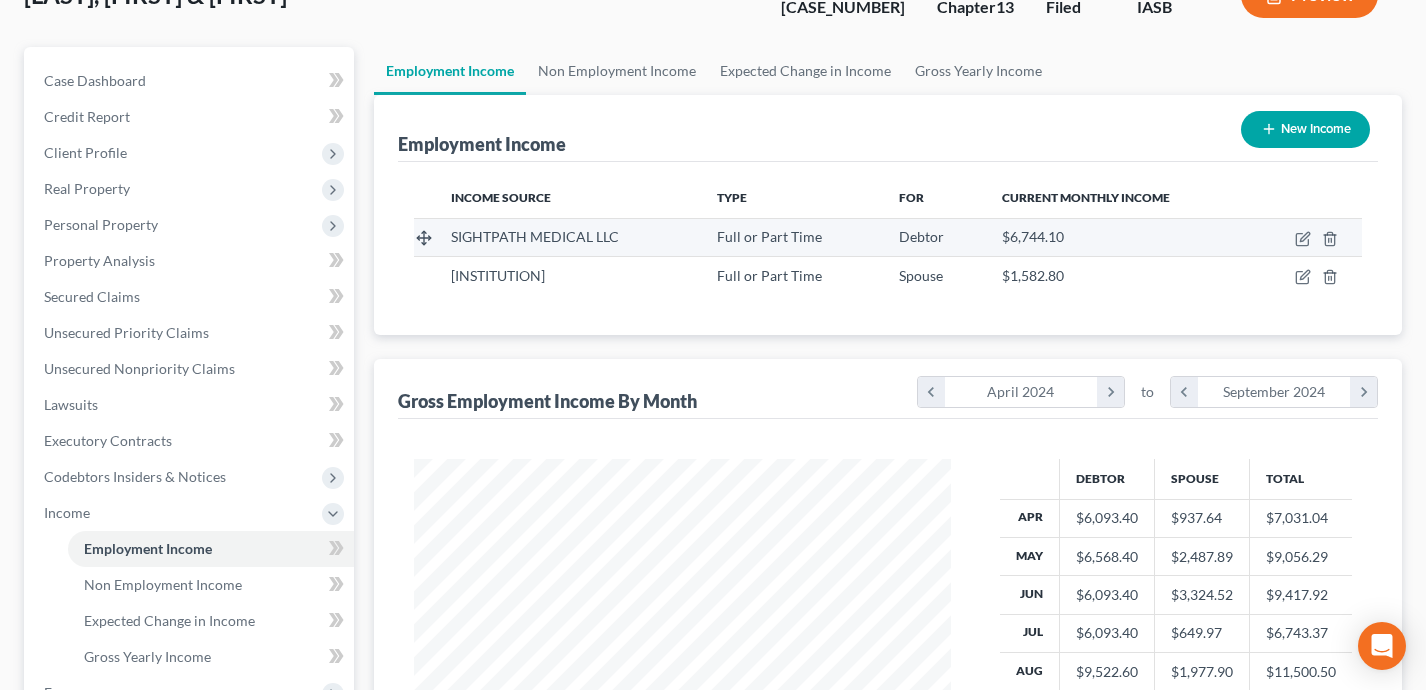scroll, scrollTop: 0, scrollLeft: 0, axis: both 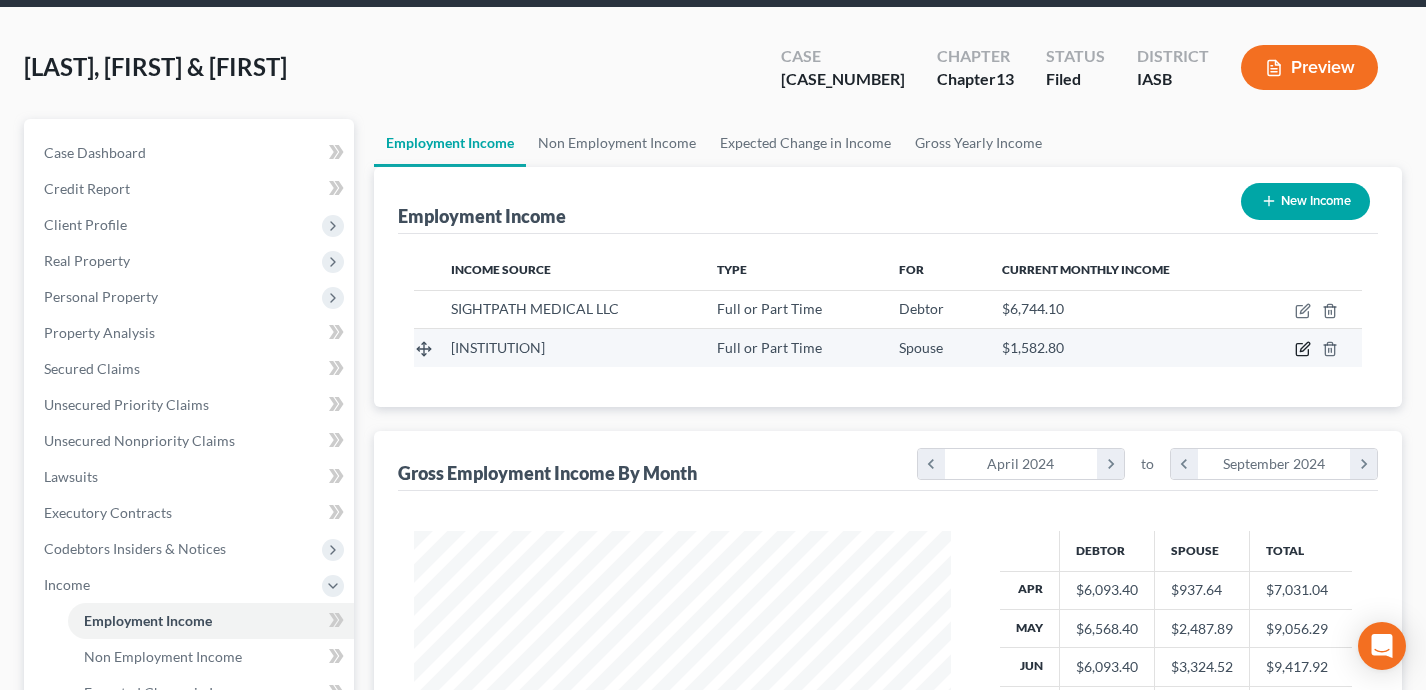 click 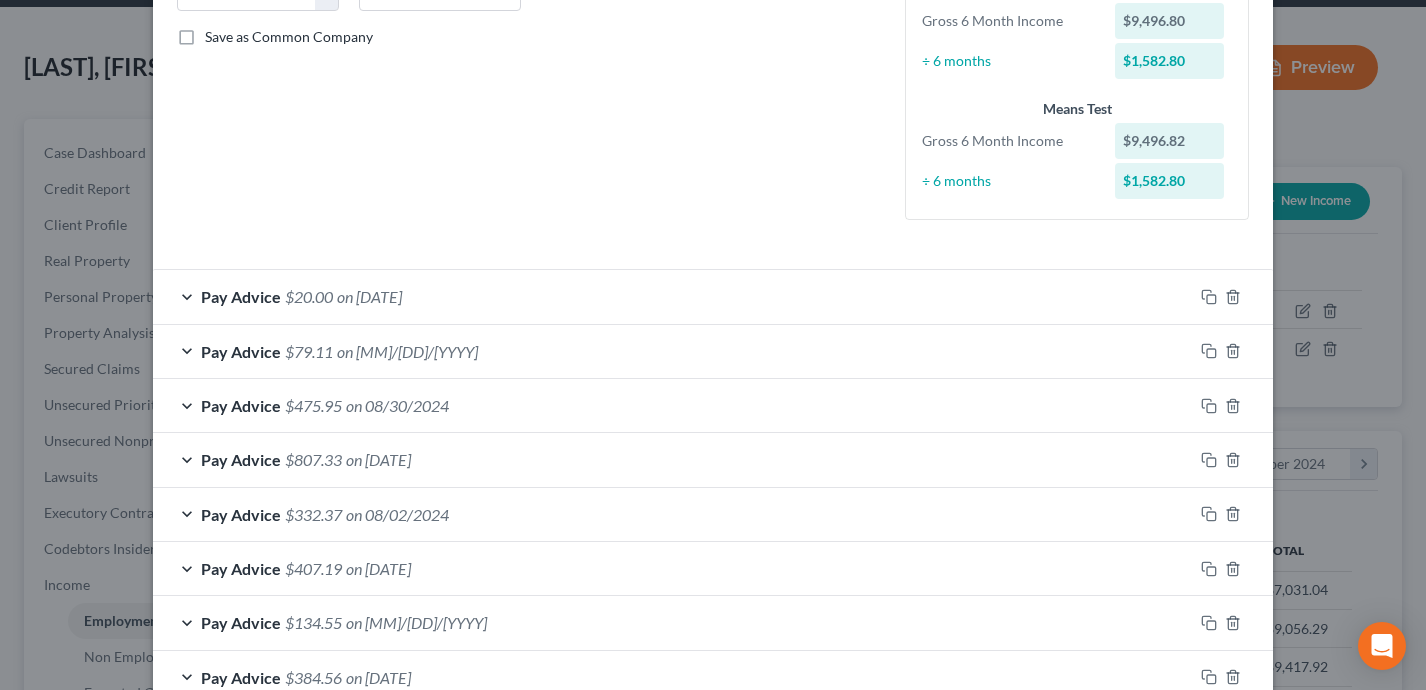 scroll, scrollTop: 0, scrollLeft: 0, axis: both 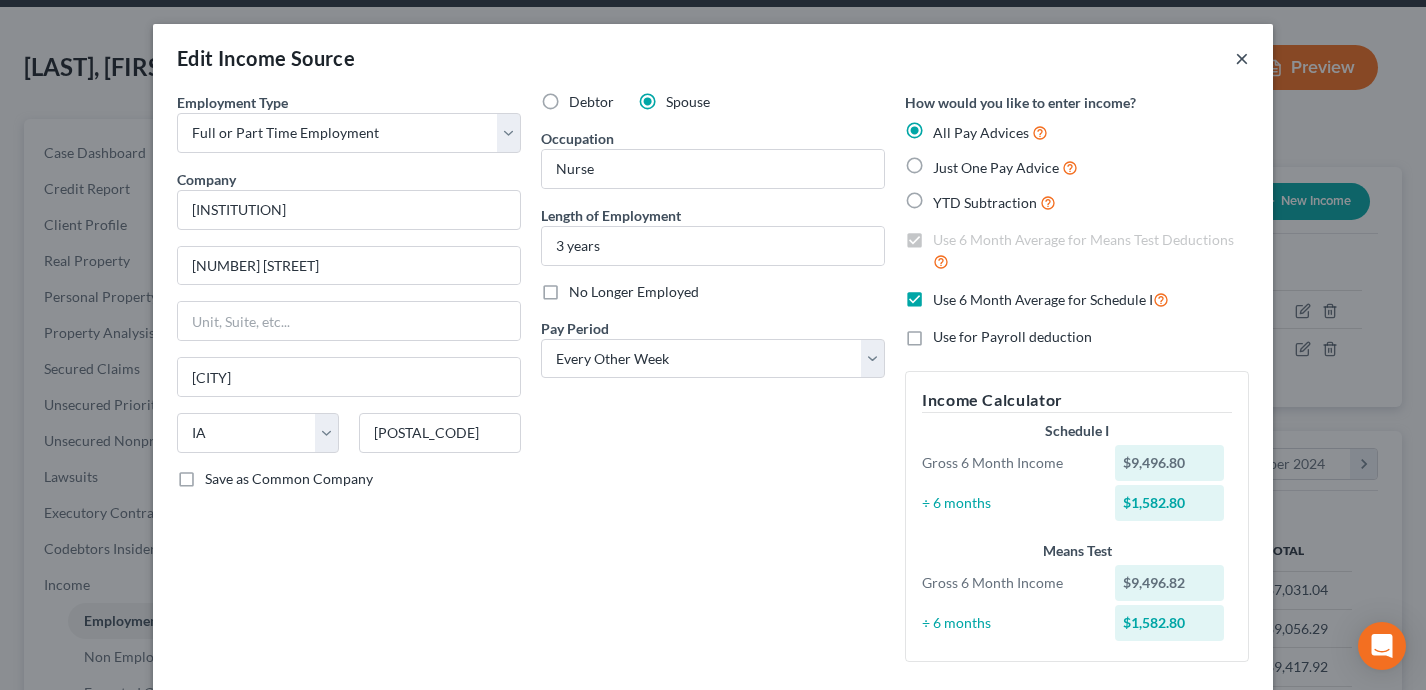 click on "×" at bounding box center (1242, 58) 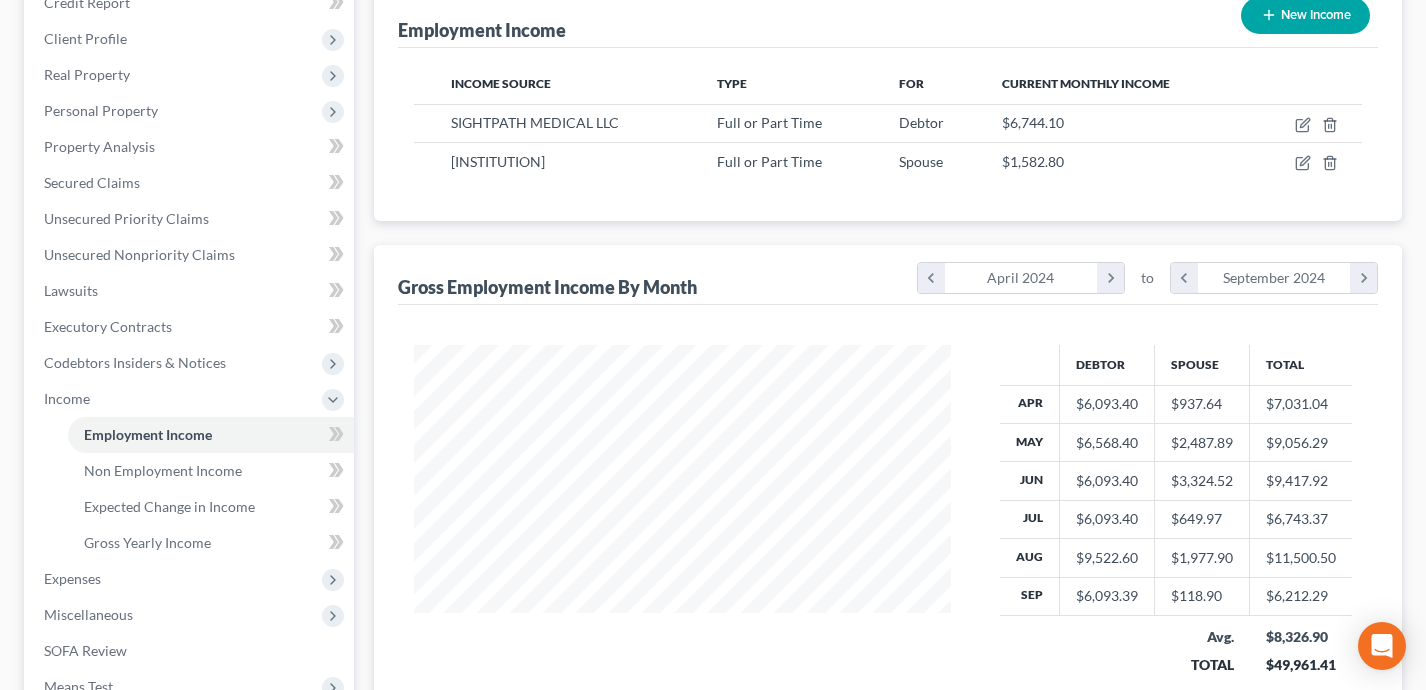 scroll, scrollTop: 551, scrollLeft: 0, axis: vertical 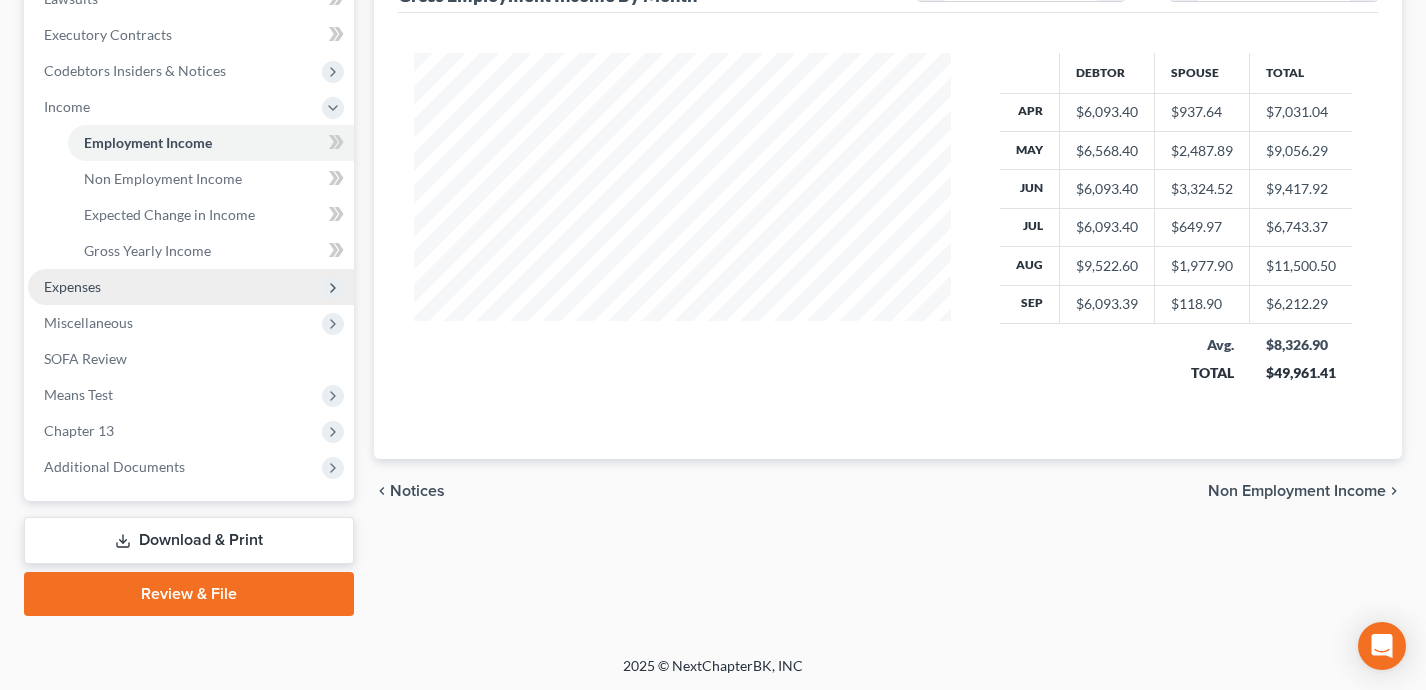 click on "Expenses" at bounding box center [191, 287] 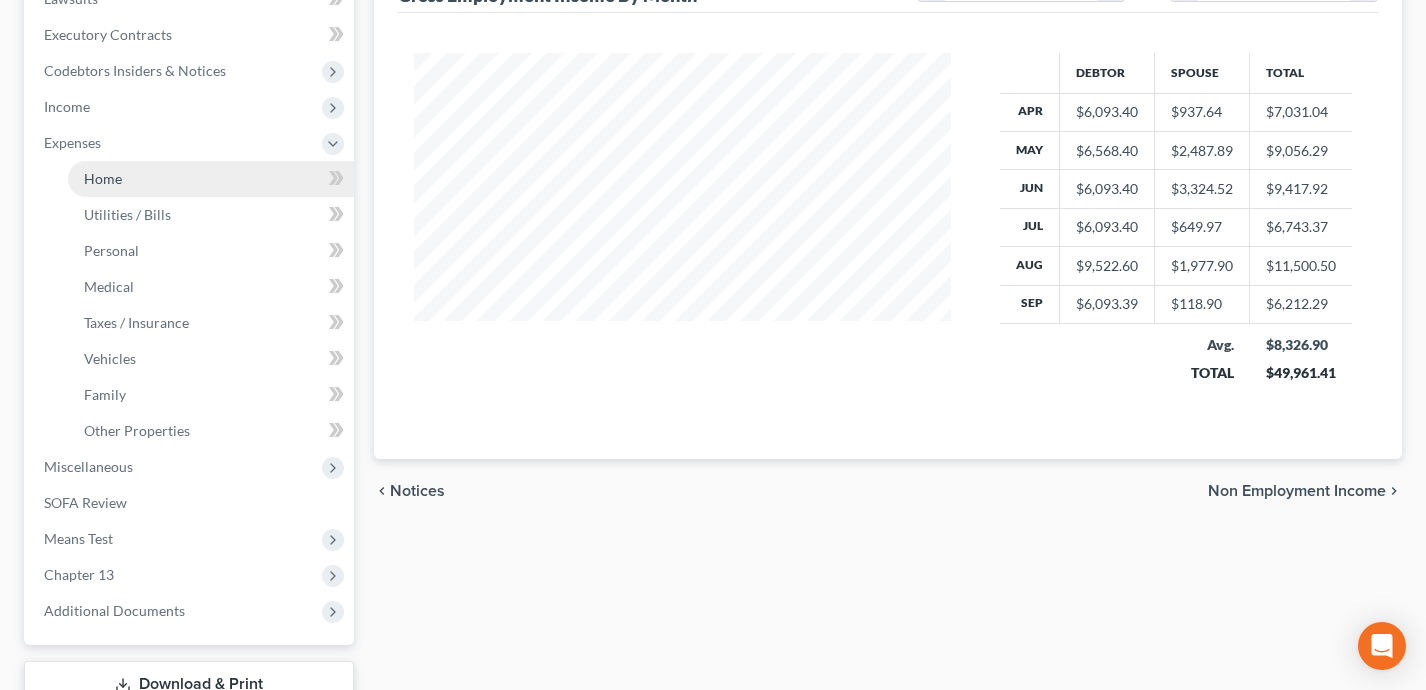 click on "Home" at bounding box center (211, 179) 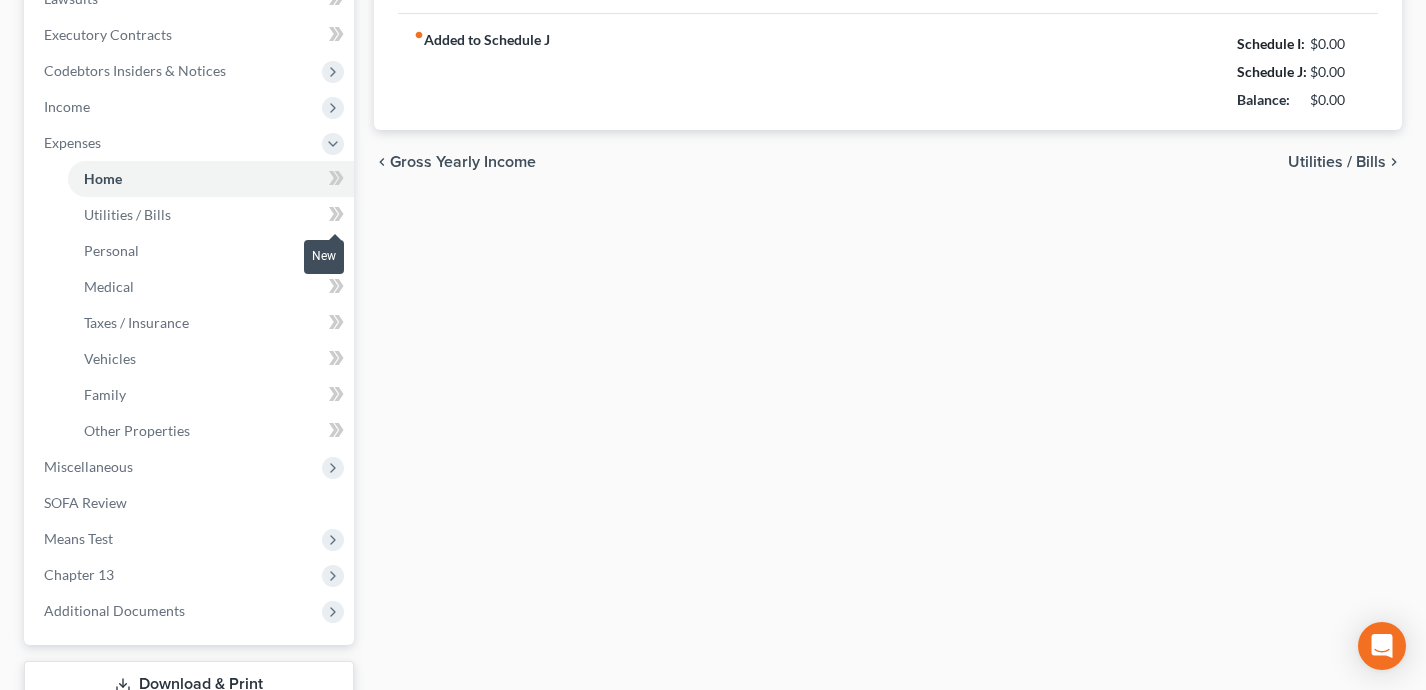 type on "1,110.00" 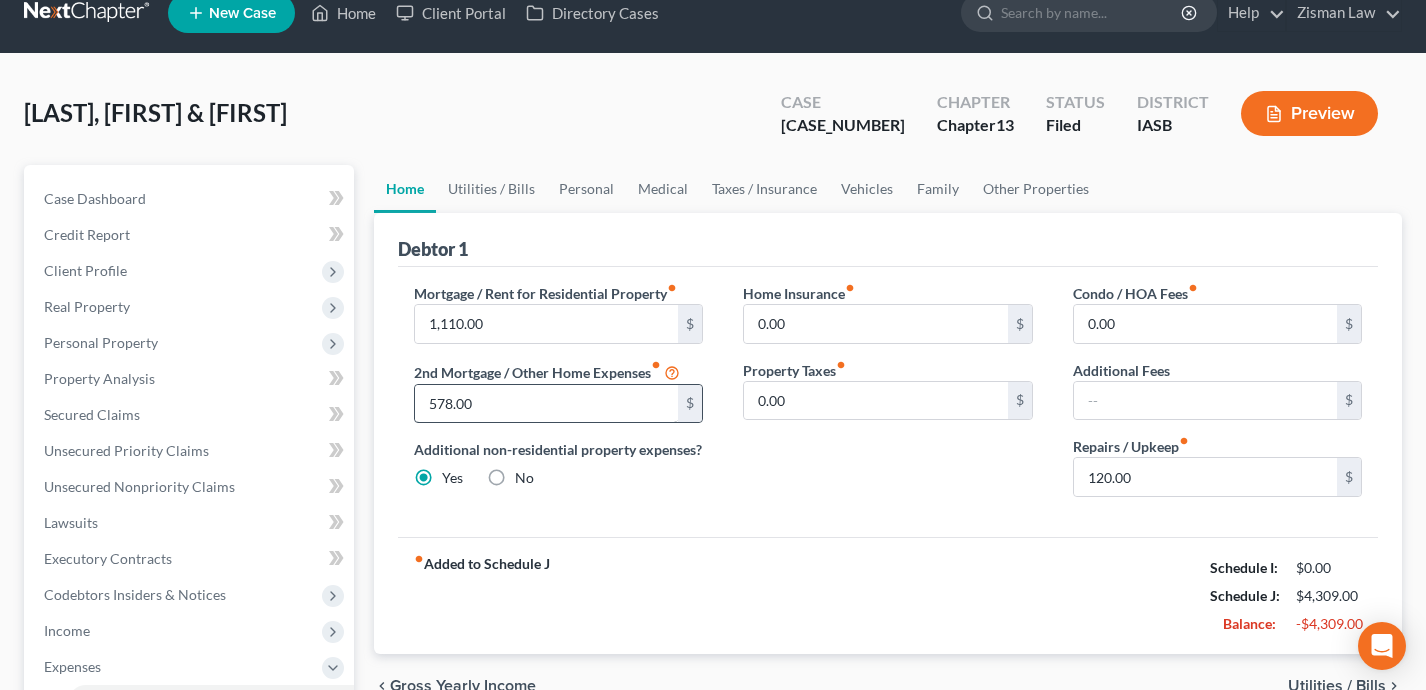 scroll, scrollTop: 0, scrollLeft: 0, axis: both 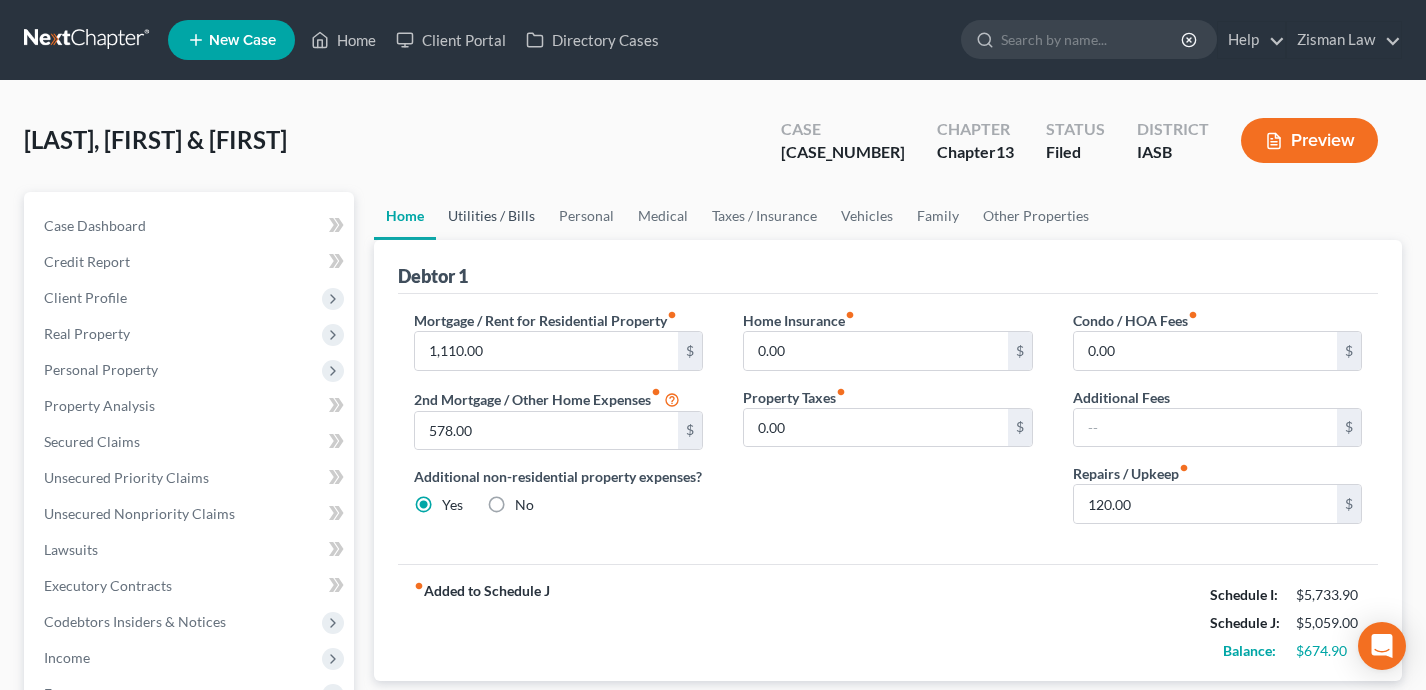 click on "Utilities / Bills" at bounding box center (491, 216) 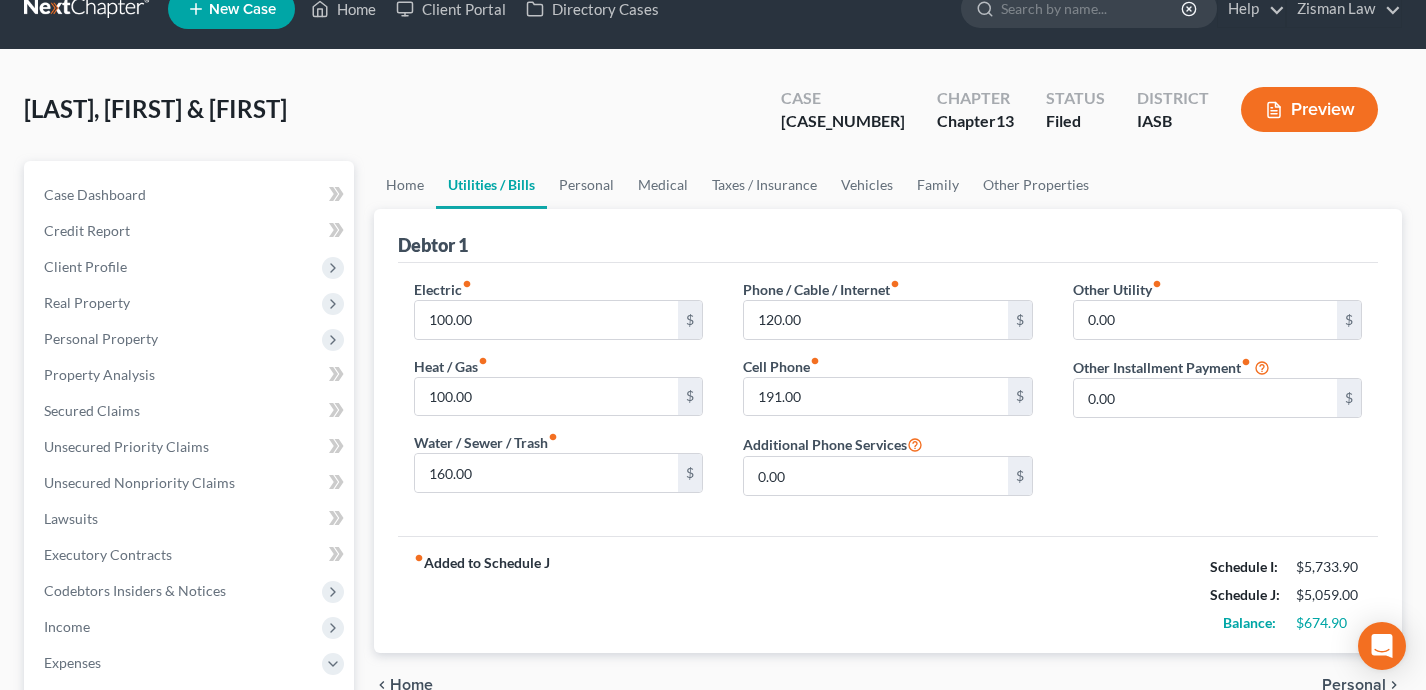 scroll, scrollTop: 32, scrollLeft: 0, axis: vertical 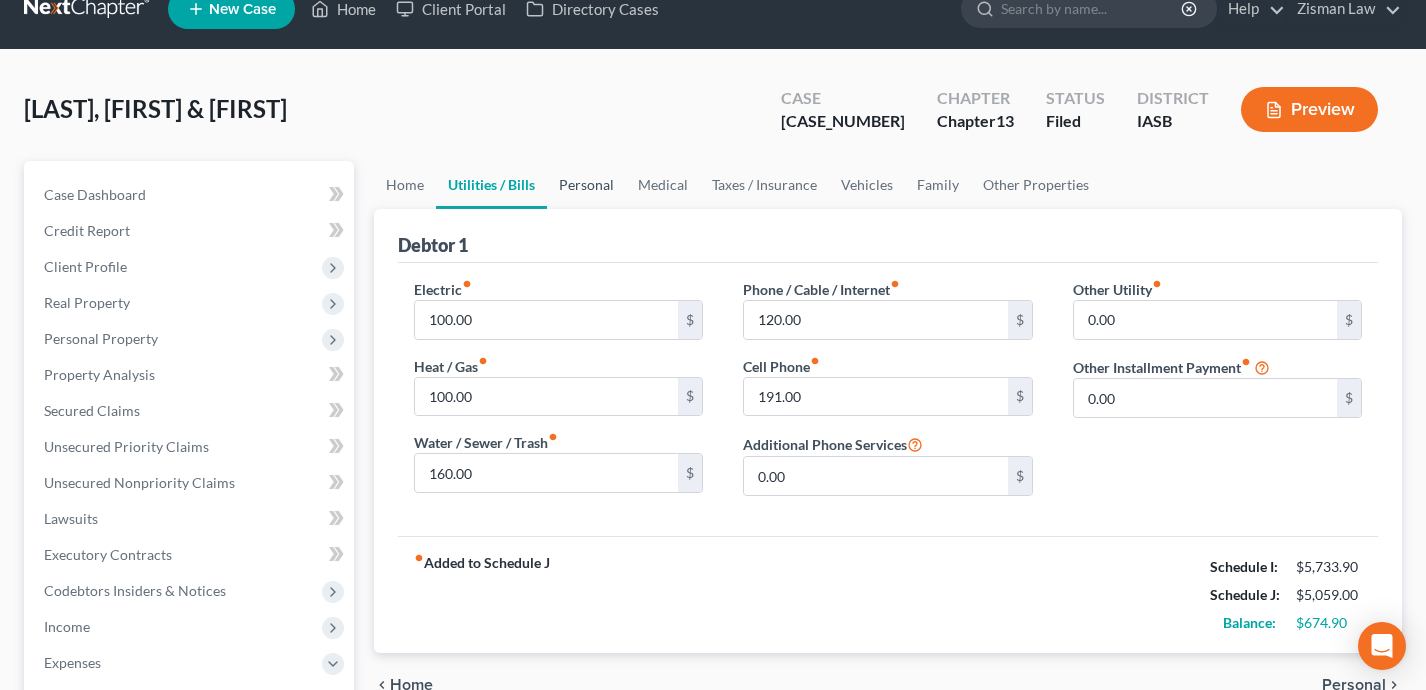 click on "Personal" at bounding box center [586, 185] 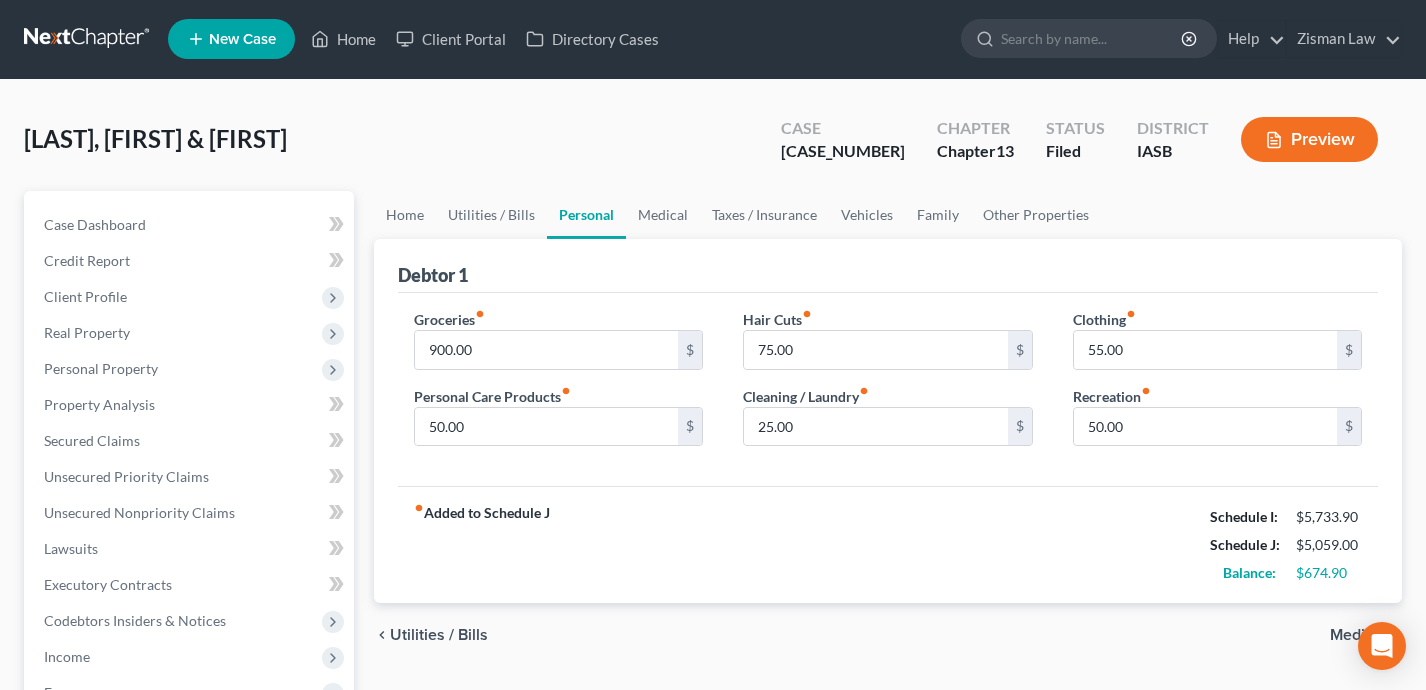 scroll, scrollTop: 0, scrollLeft: 0, axis: both 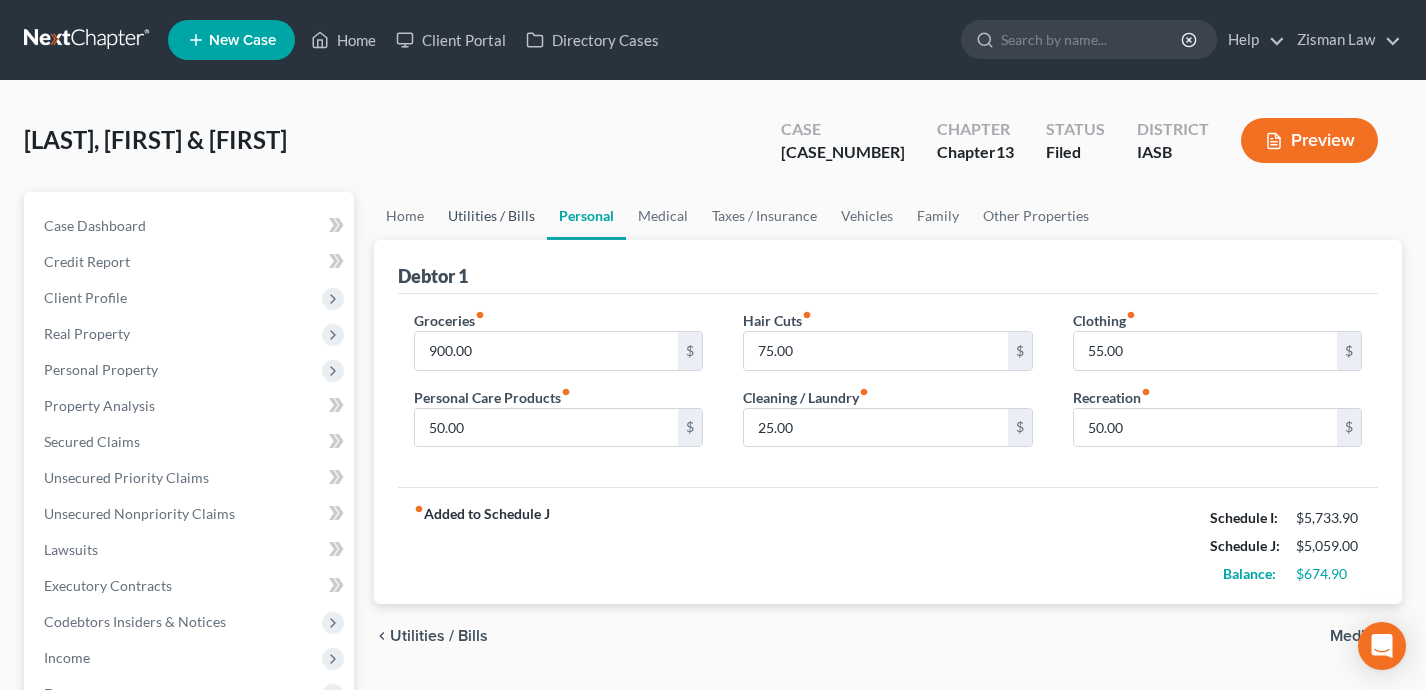 click on "Utilities / Bills" at bounding box center [491, 216] 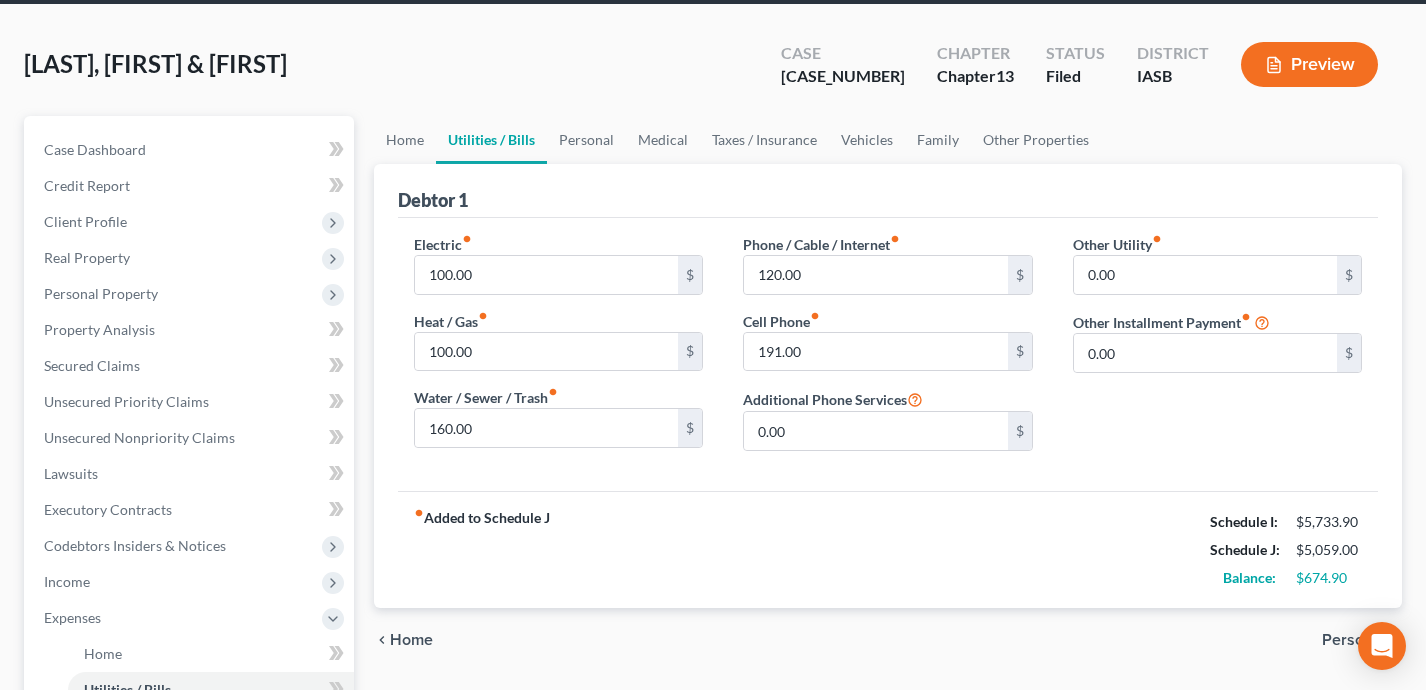 scroll, scrollTop: 0, scrollLeft: 0, axis: both 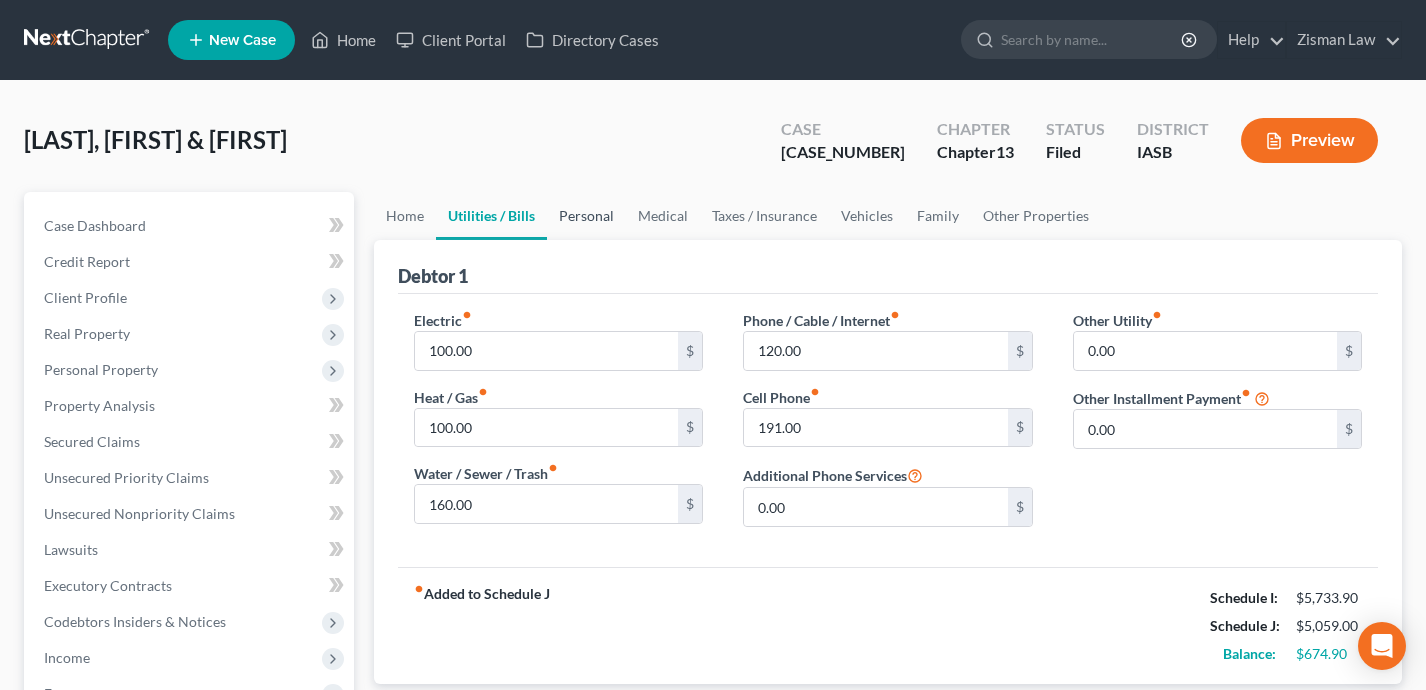 click on "Personal" at bounding box center (586, 216) 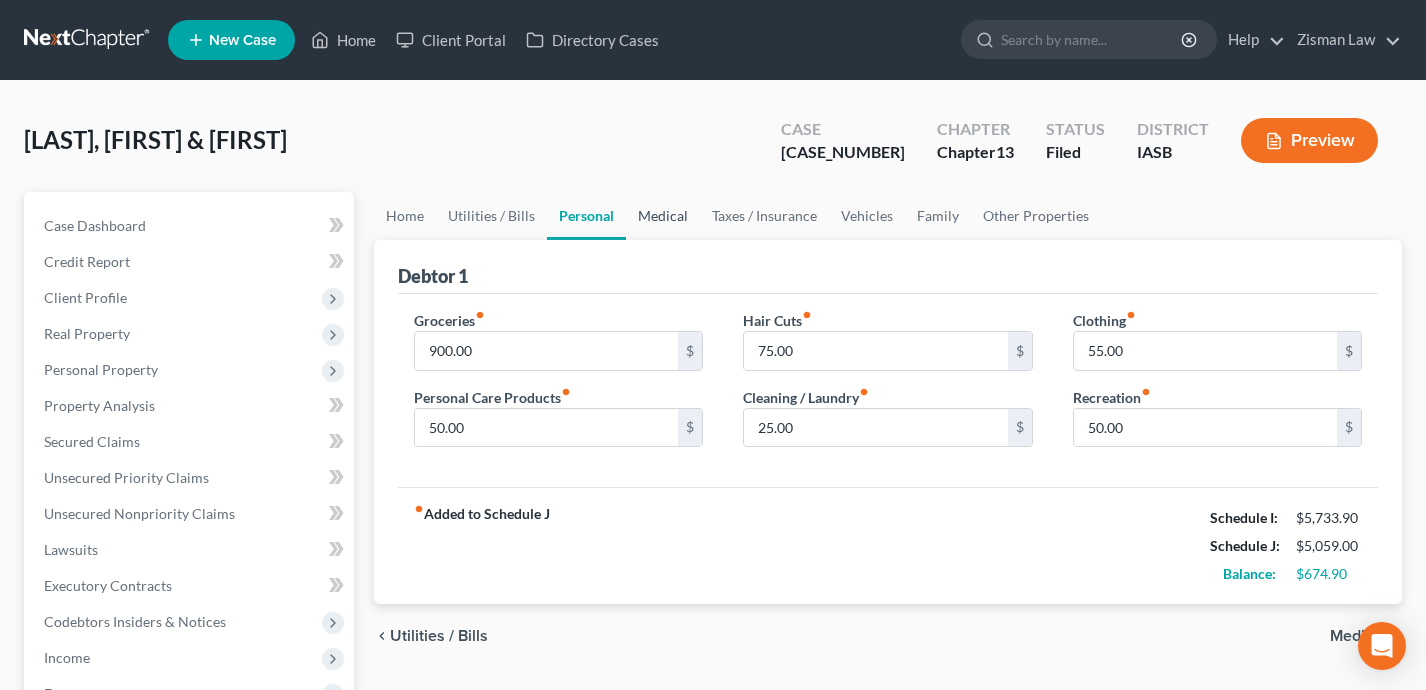 click on "Medical" at bounding box center (663, 216) 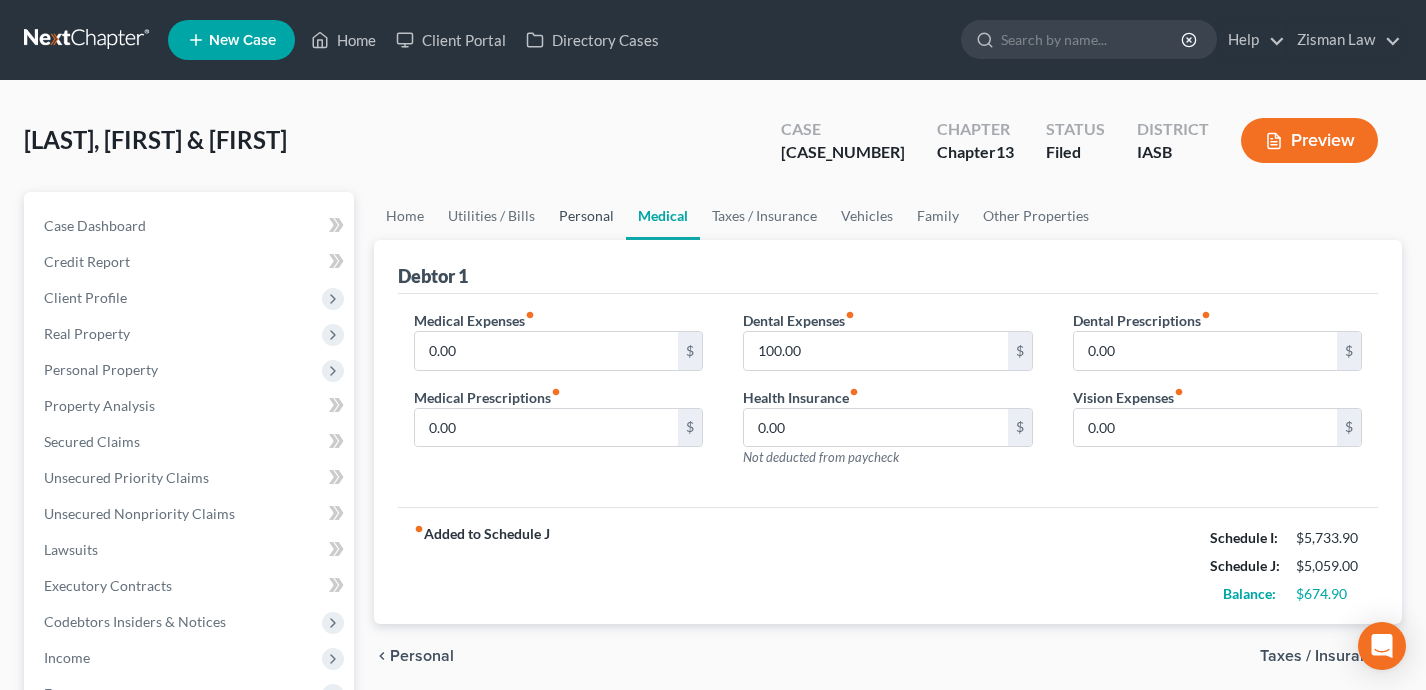 click on "Personal" at bounding box center (586, 216) 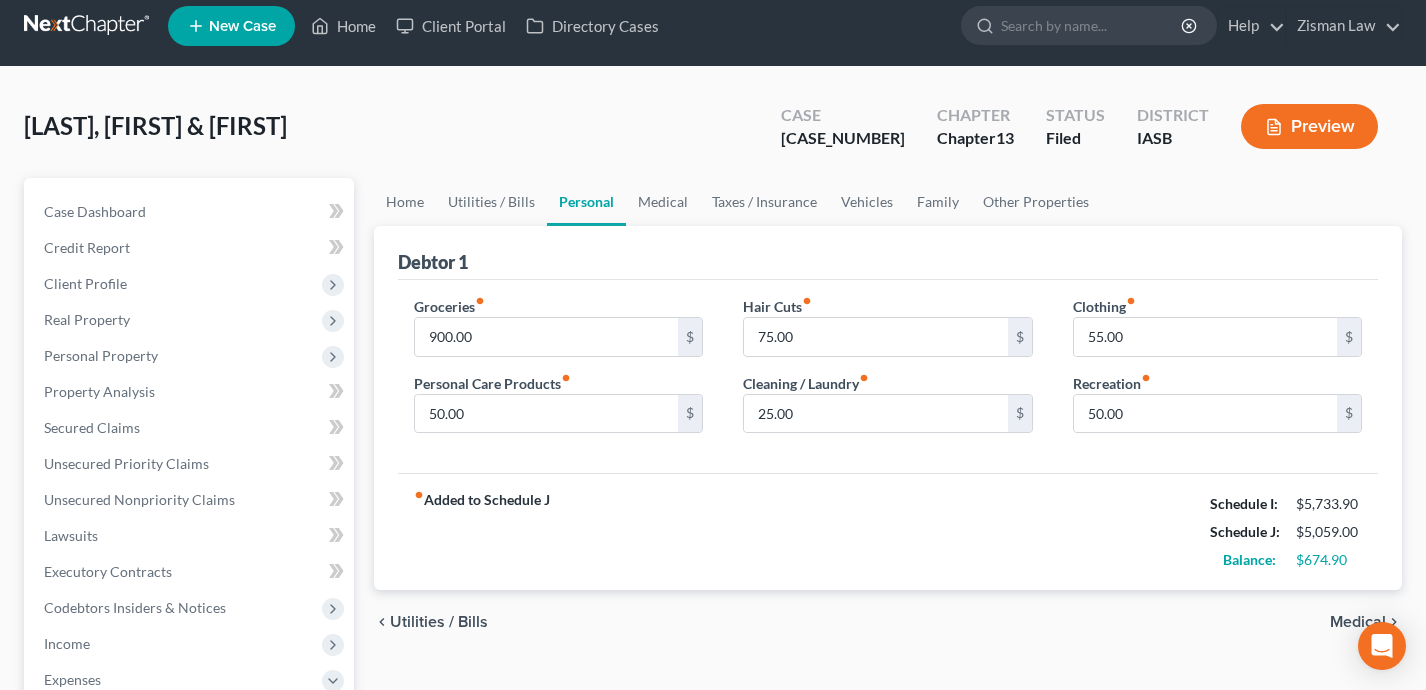 scroll, scrollTop: 18, scrollLeft: 0, axis: vertical 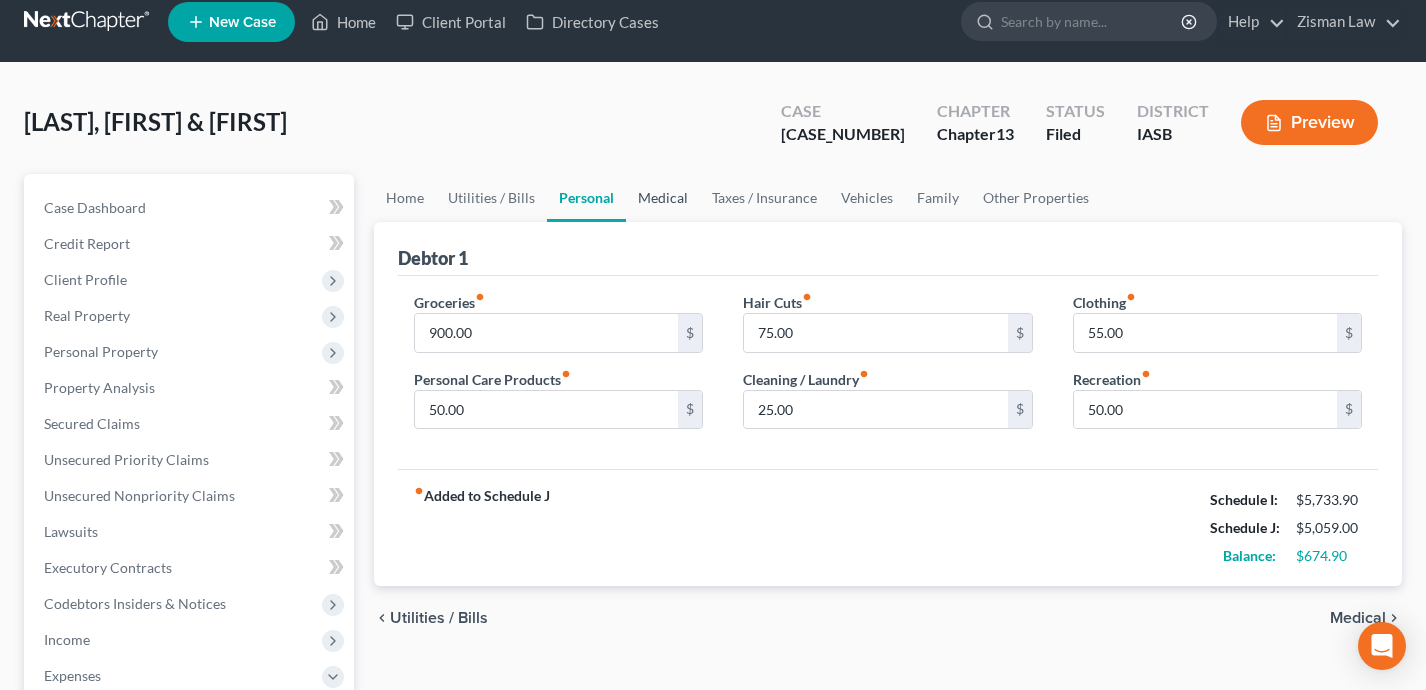 click on "Medical" at bounding box center [663, 198] 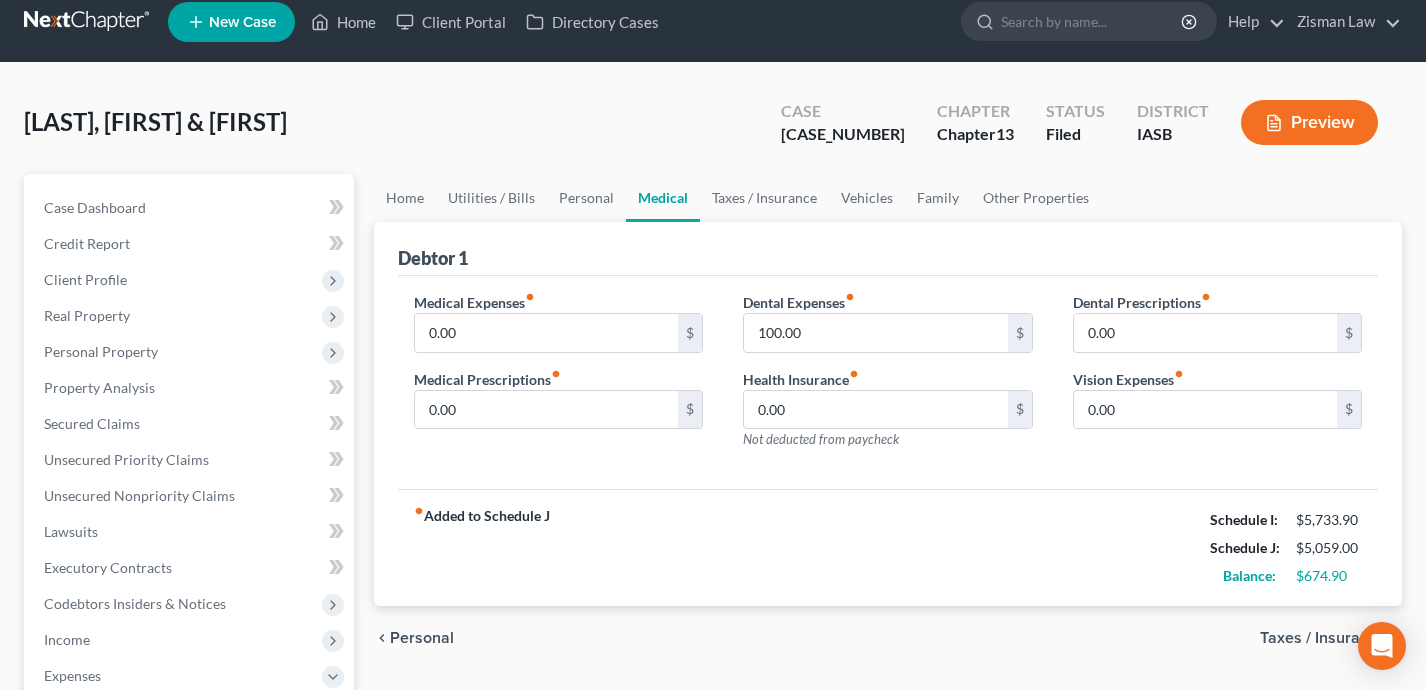 scroll, scrollTop: 0, scrollLeft: 0, axis: both 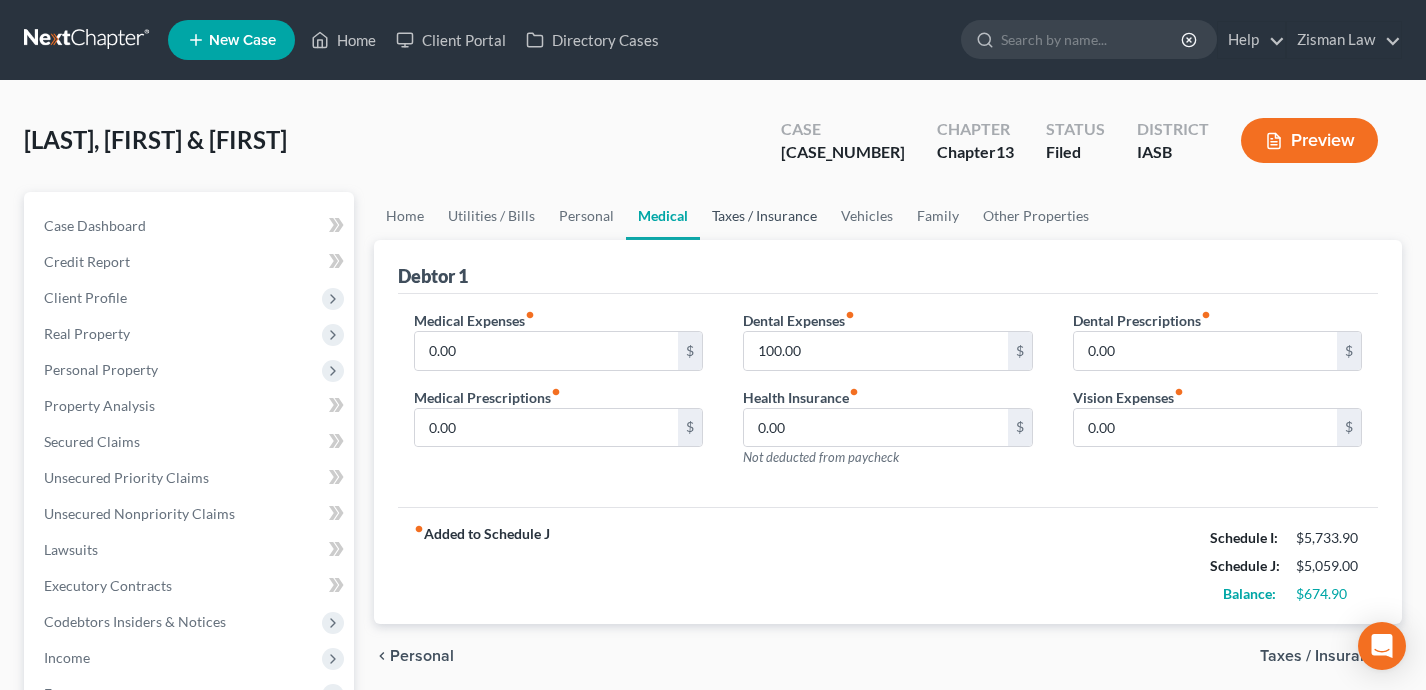 click on "Taxes / Insurance" at bounding box center [764, 216] 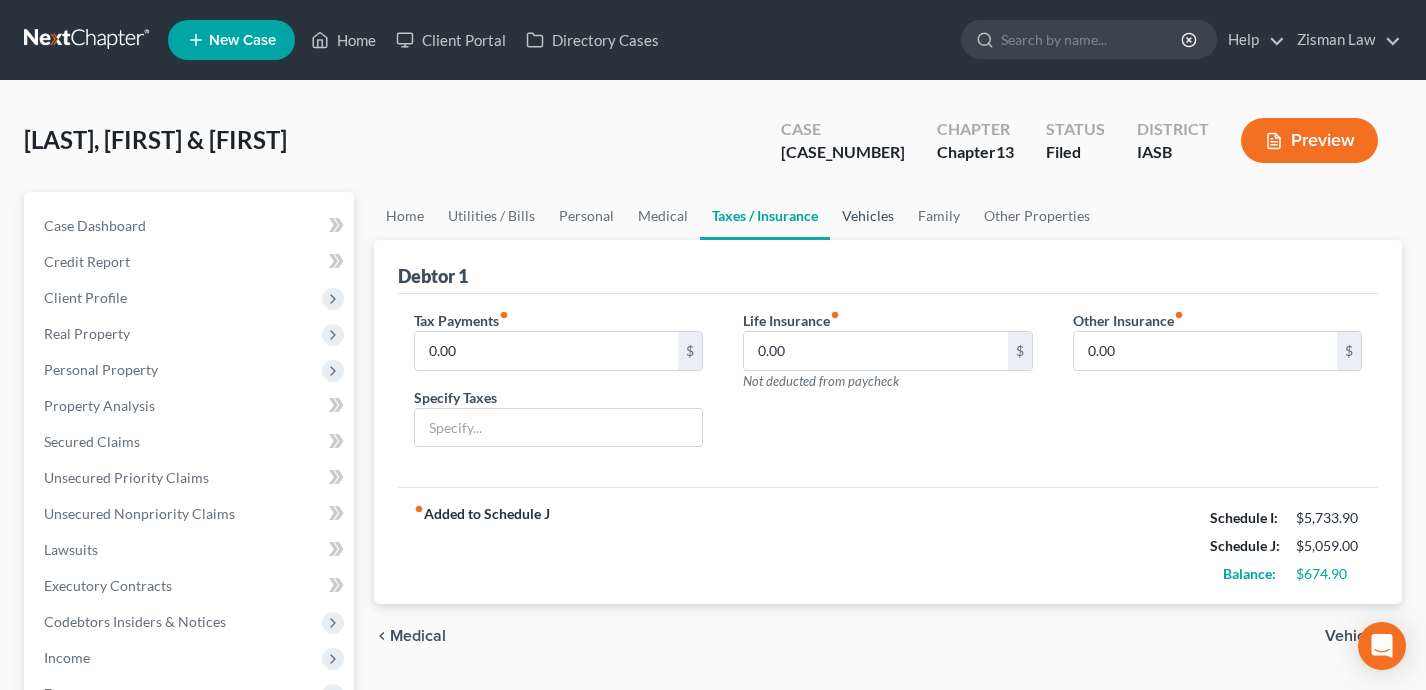 click on "Vehicles" at bounding box center (868, 216) 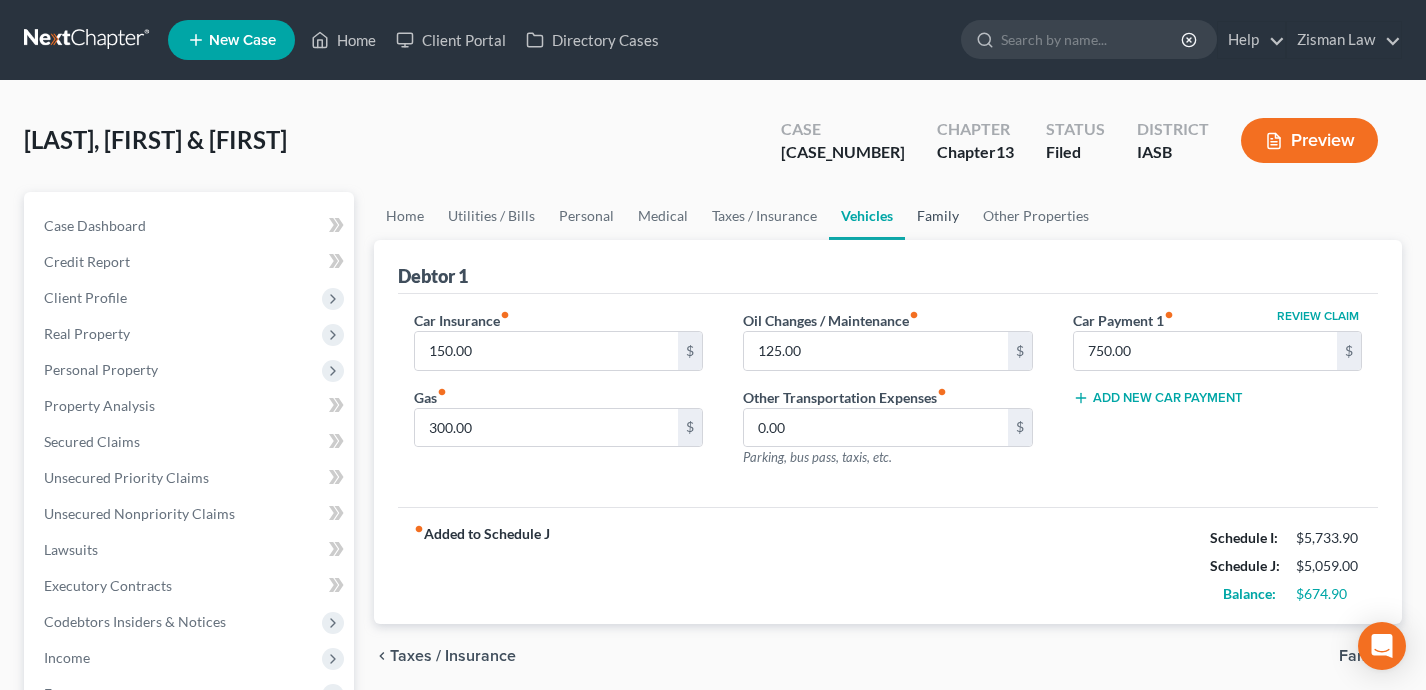 click on "Family" at bounding box center [938, 216] 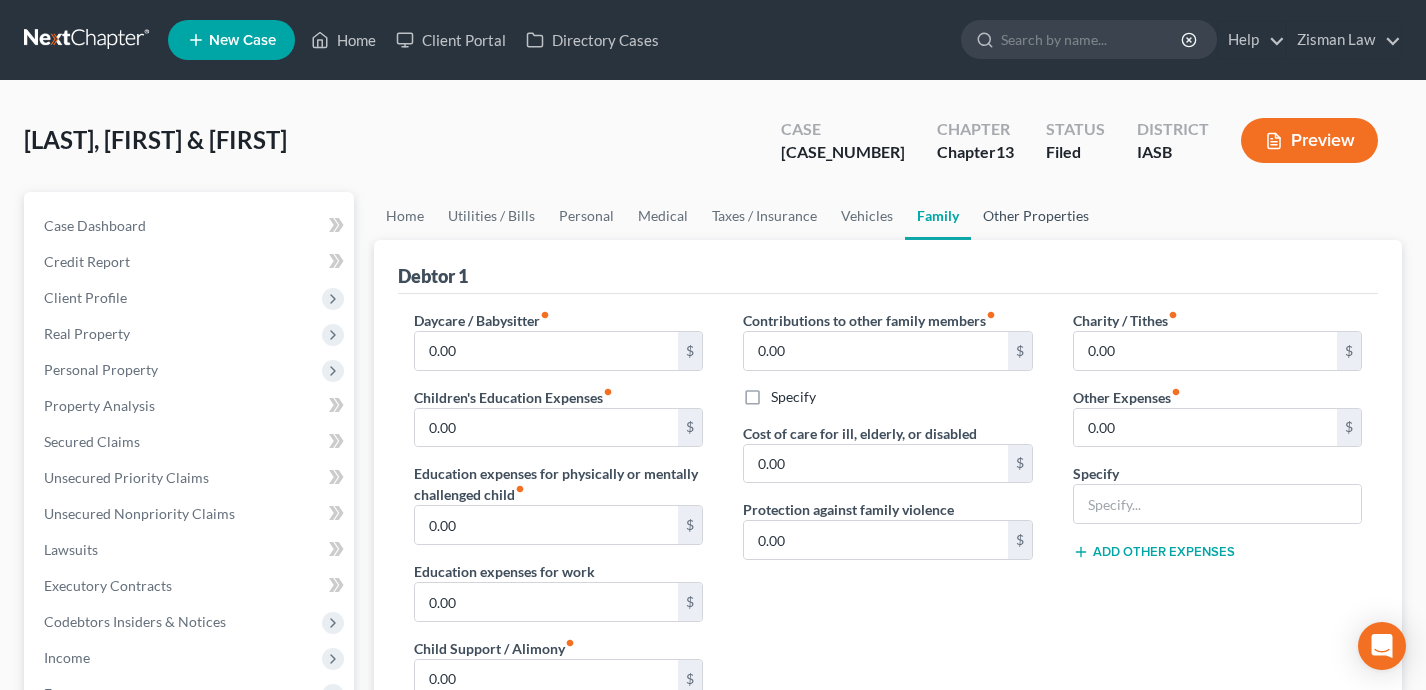 click on "Other Properties" at bounding box center (1036, 216) 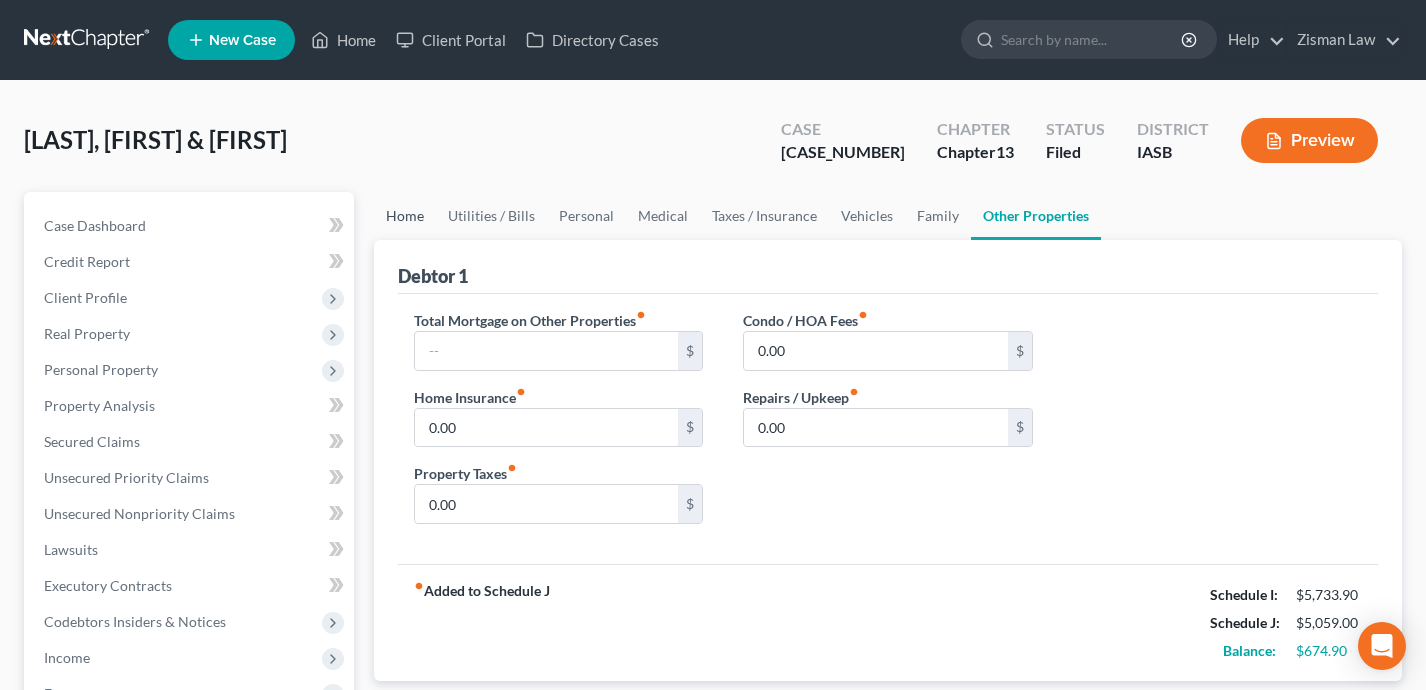 click on "Home" at bounding box center [405, 216] 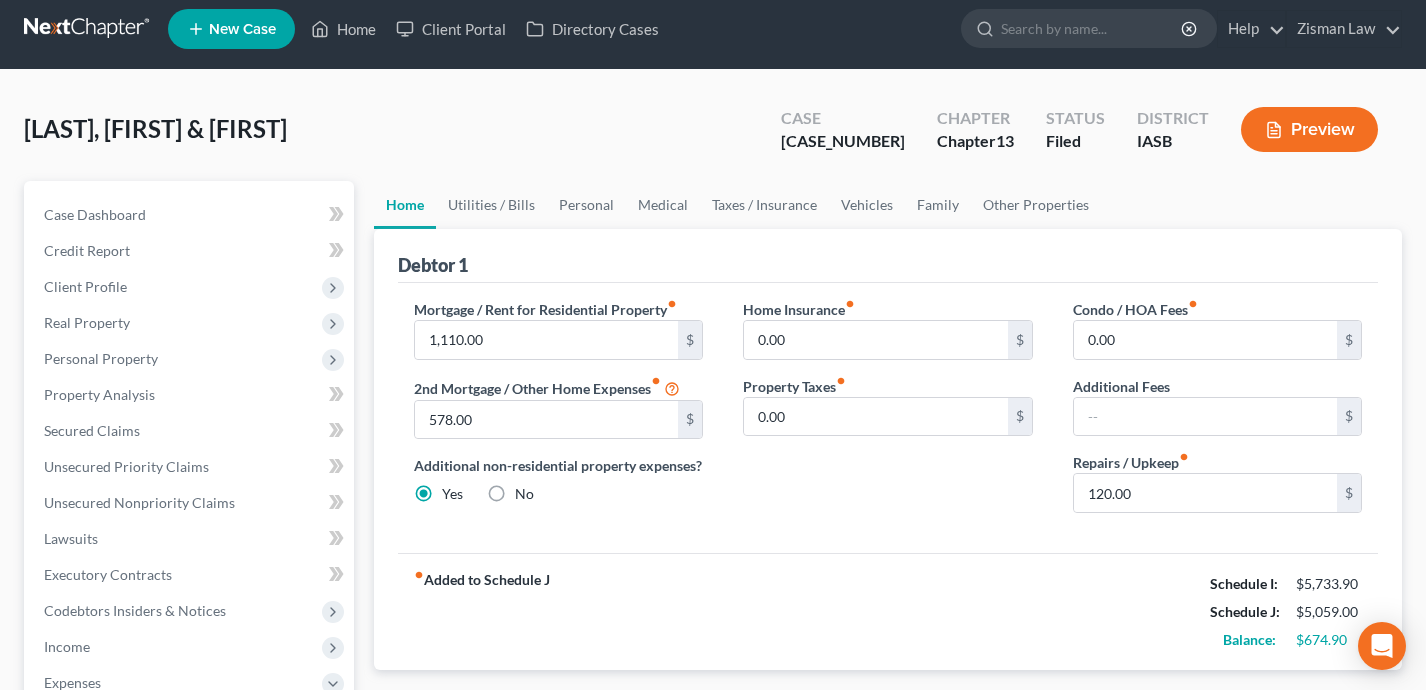 scroll, scrollTop: 16, scrollLeft: 0, axis: vertical 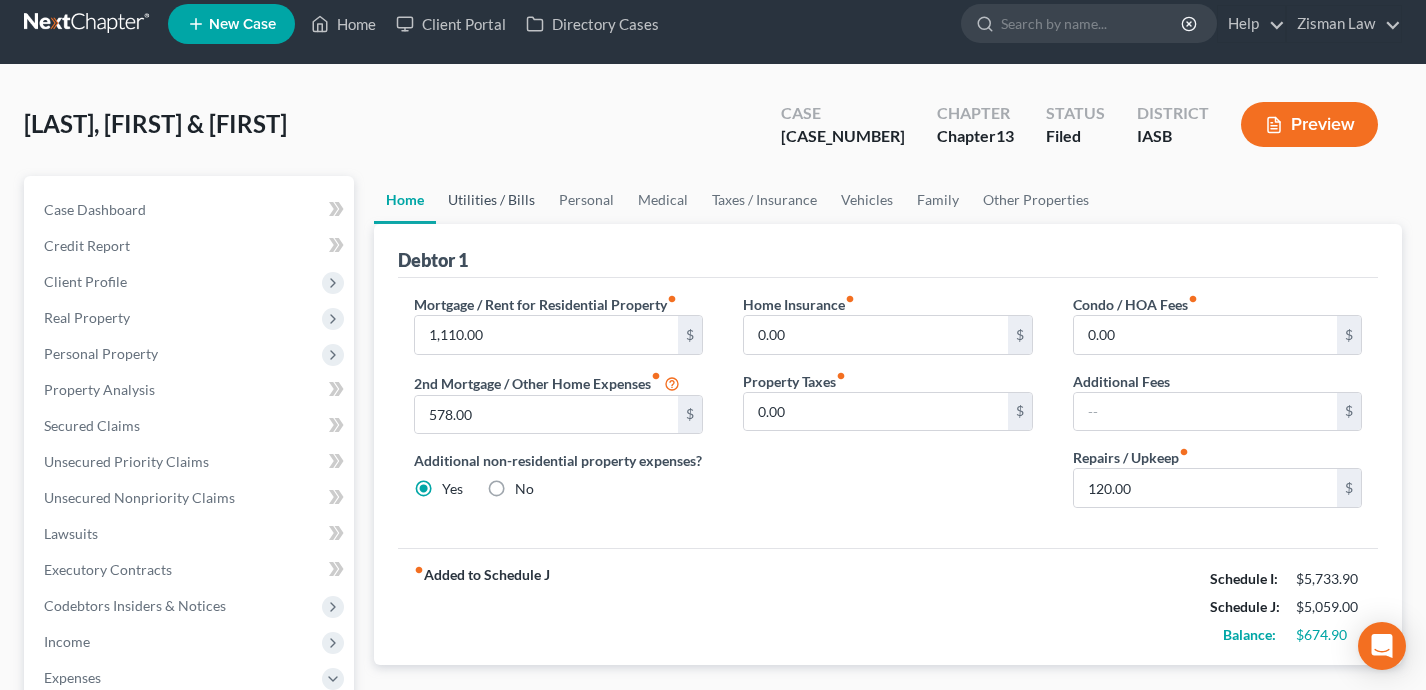 click on "Utilities / Bills" at bounding box center (491, 200) 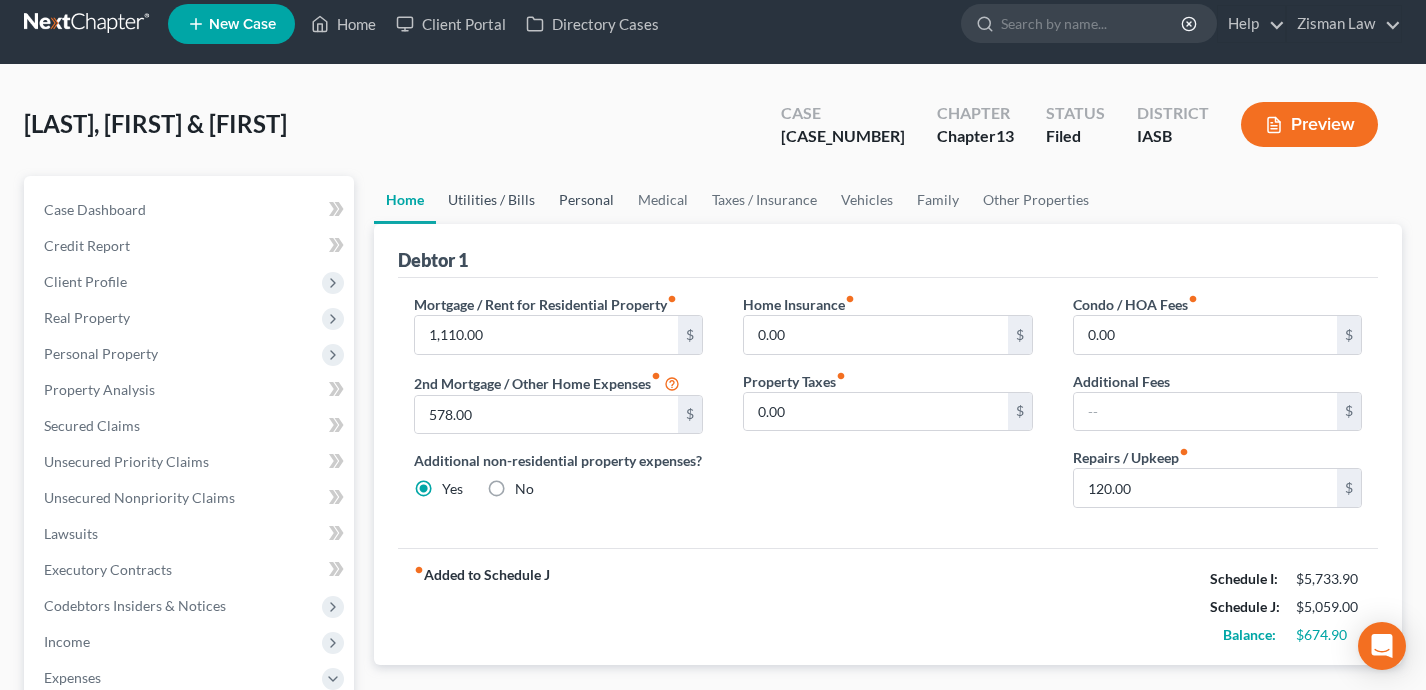 scroll, scrollTop: 0, scrollLeft: 0, axis: both 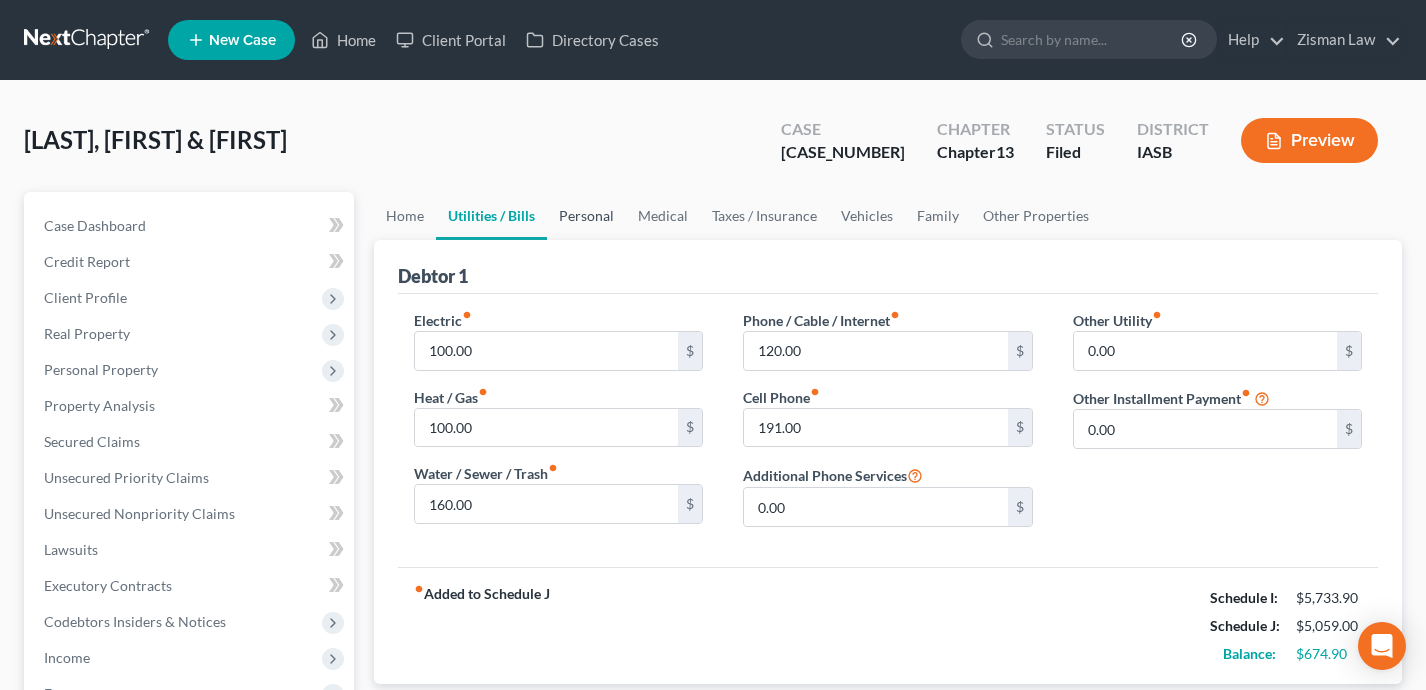click on "Personal" at bounding box center (586, 216) 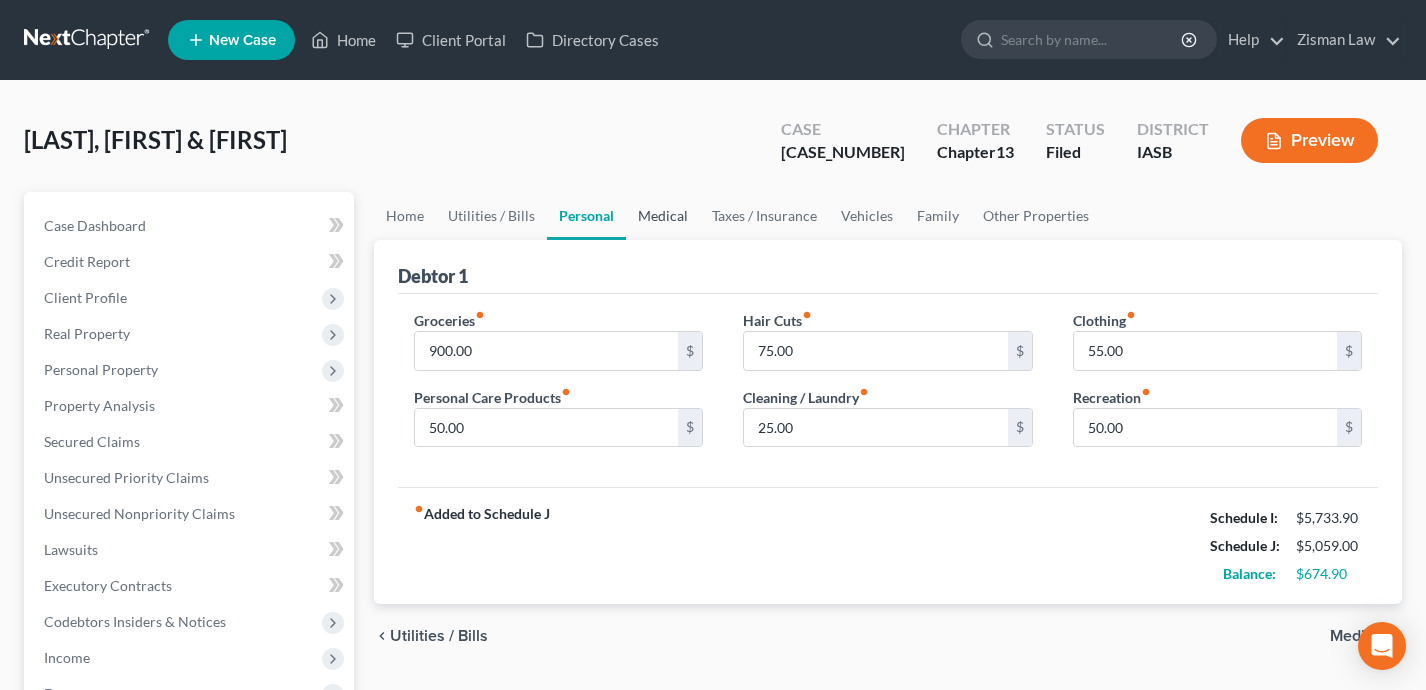 click on "Medical" at bounding box center [663, 216] 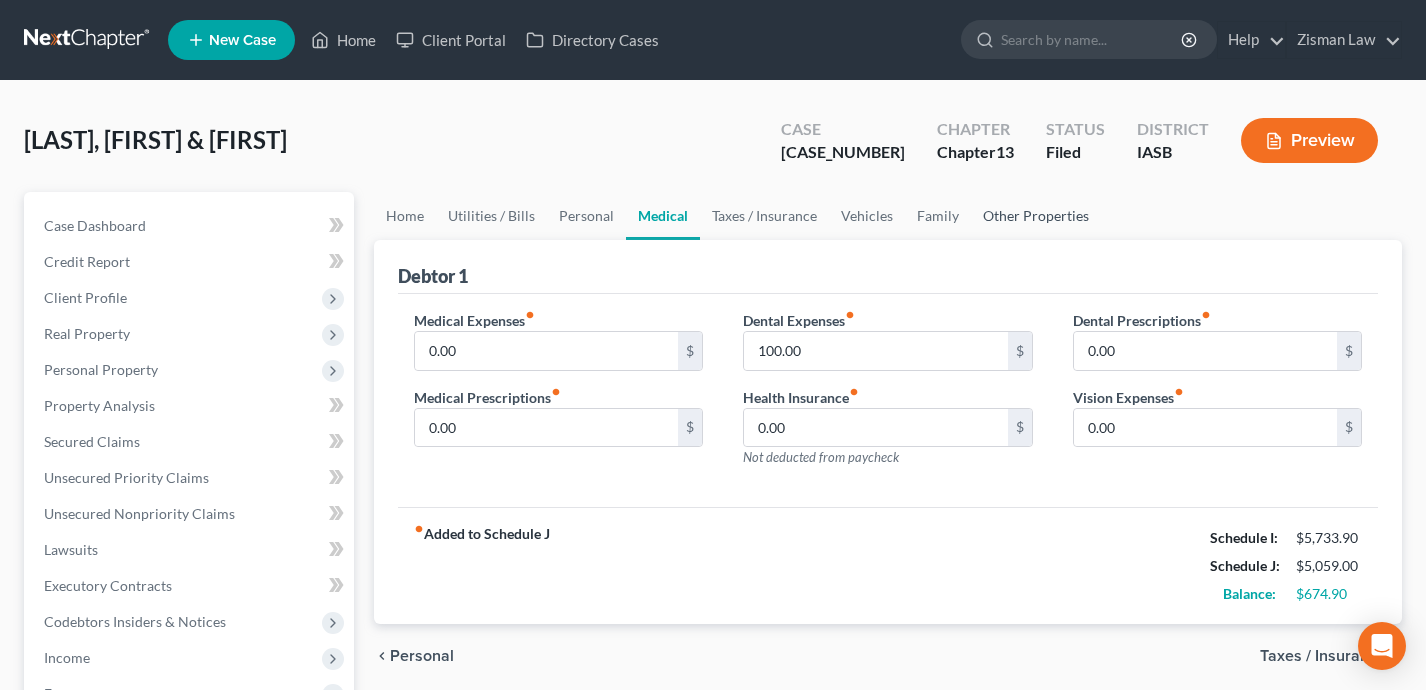 click on "Other Properties" at bounding box center (1036, 216) 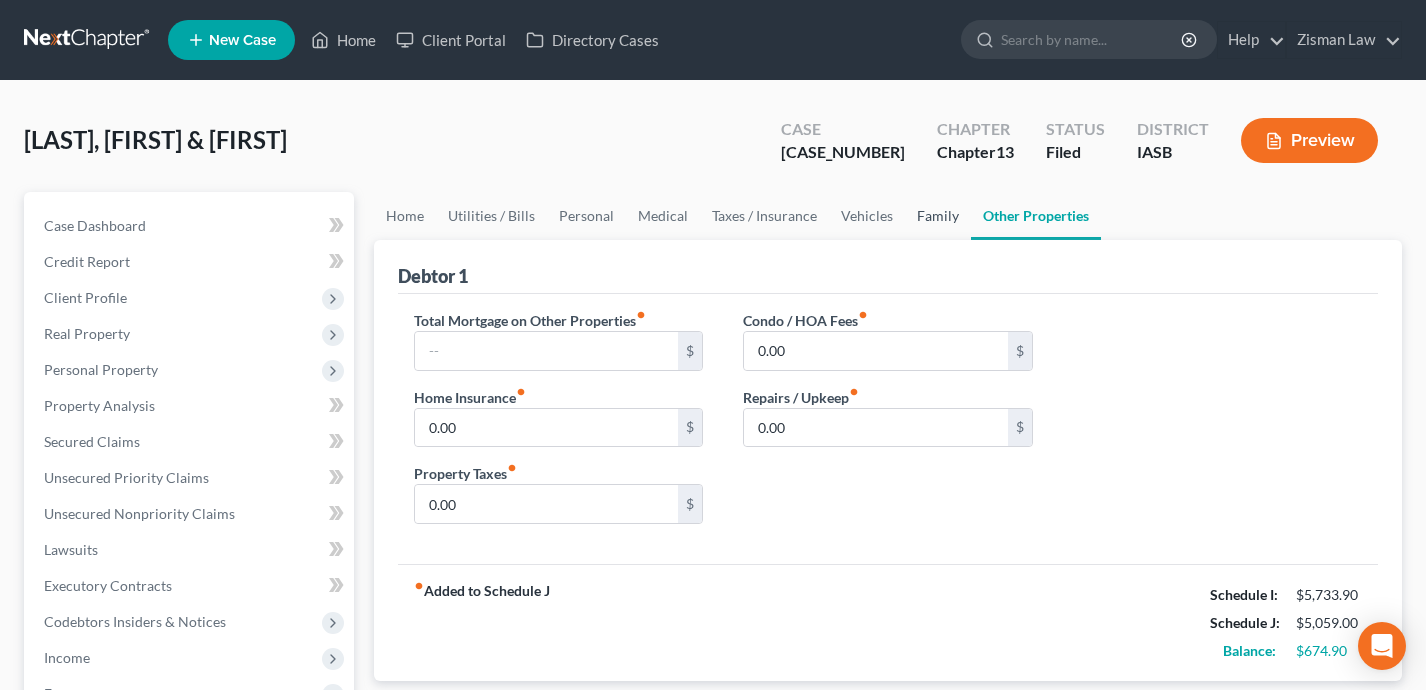 click on "Family" at bounding box center (938, 216) 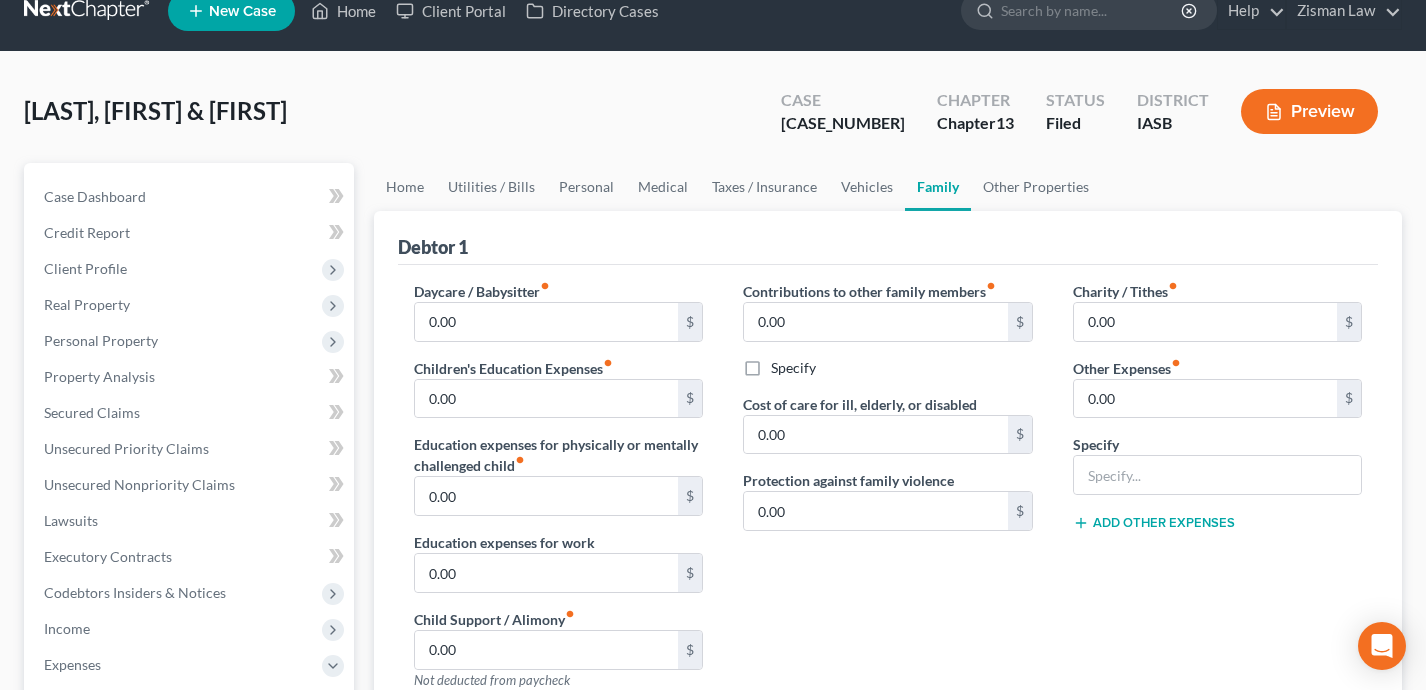 scroll, scrollTop: 0, scrollLeft: 0, axis: both 